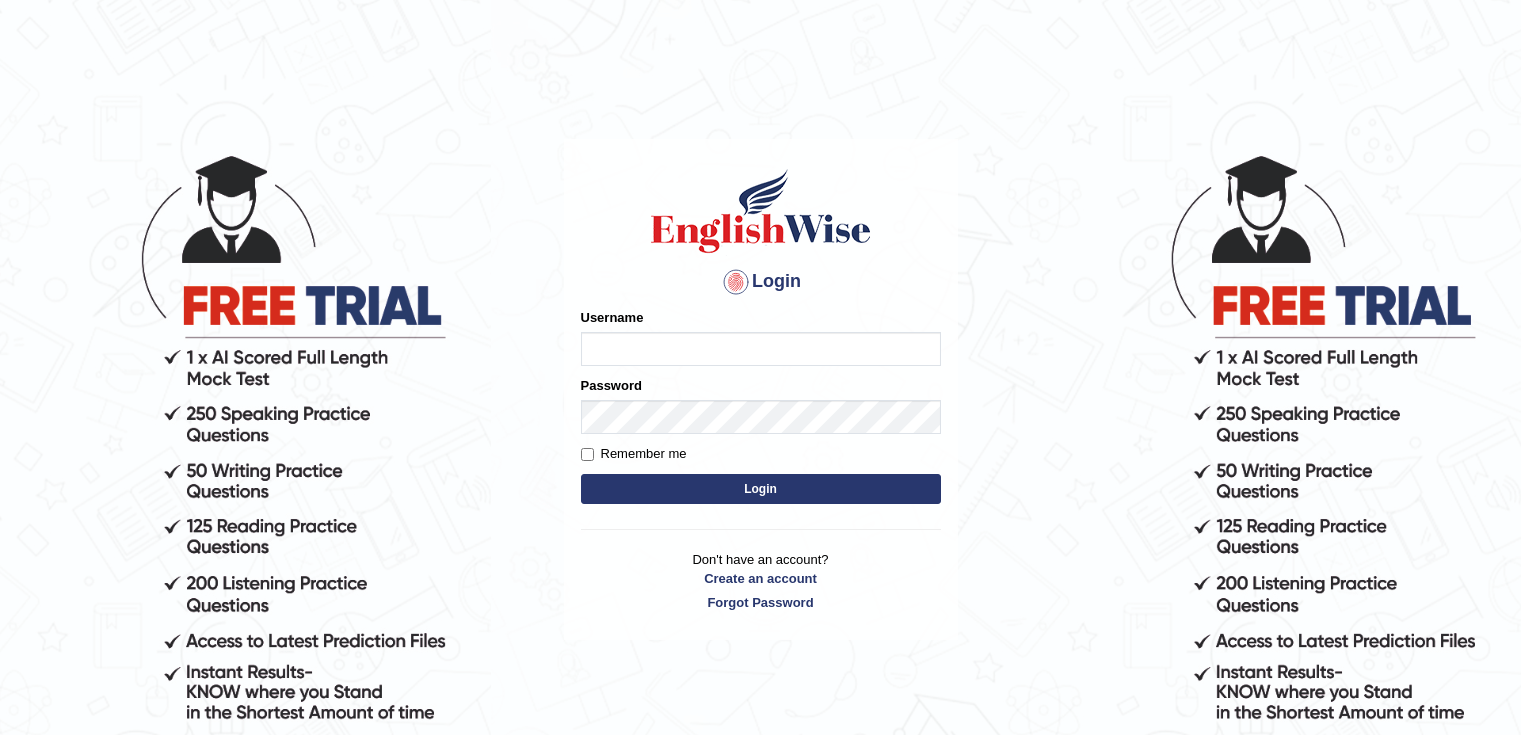 scroll, scrollTop: 0, scrollLeft: 0, axis: both 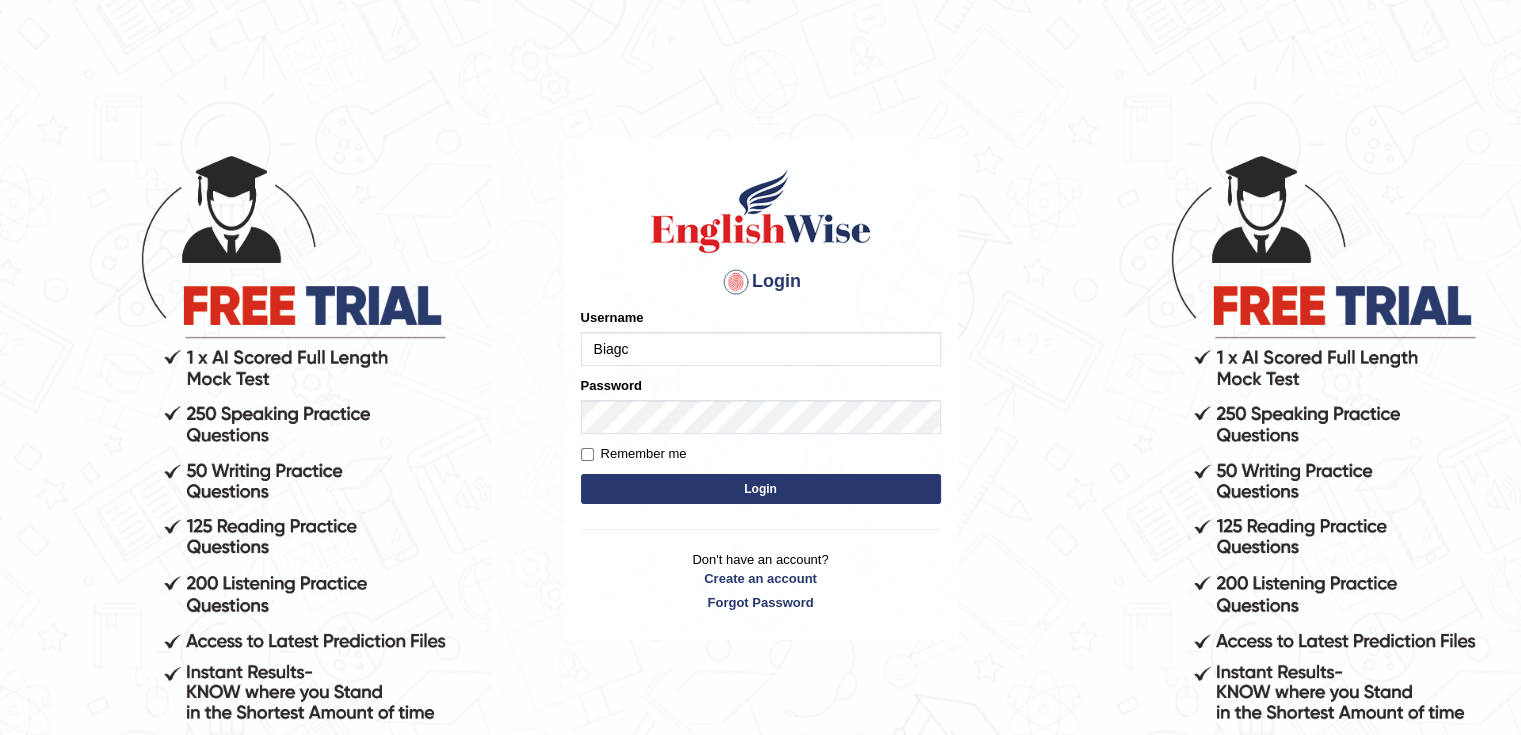 type on "Biagc" 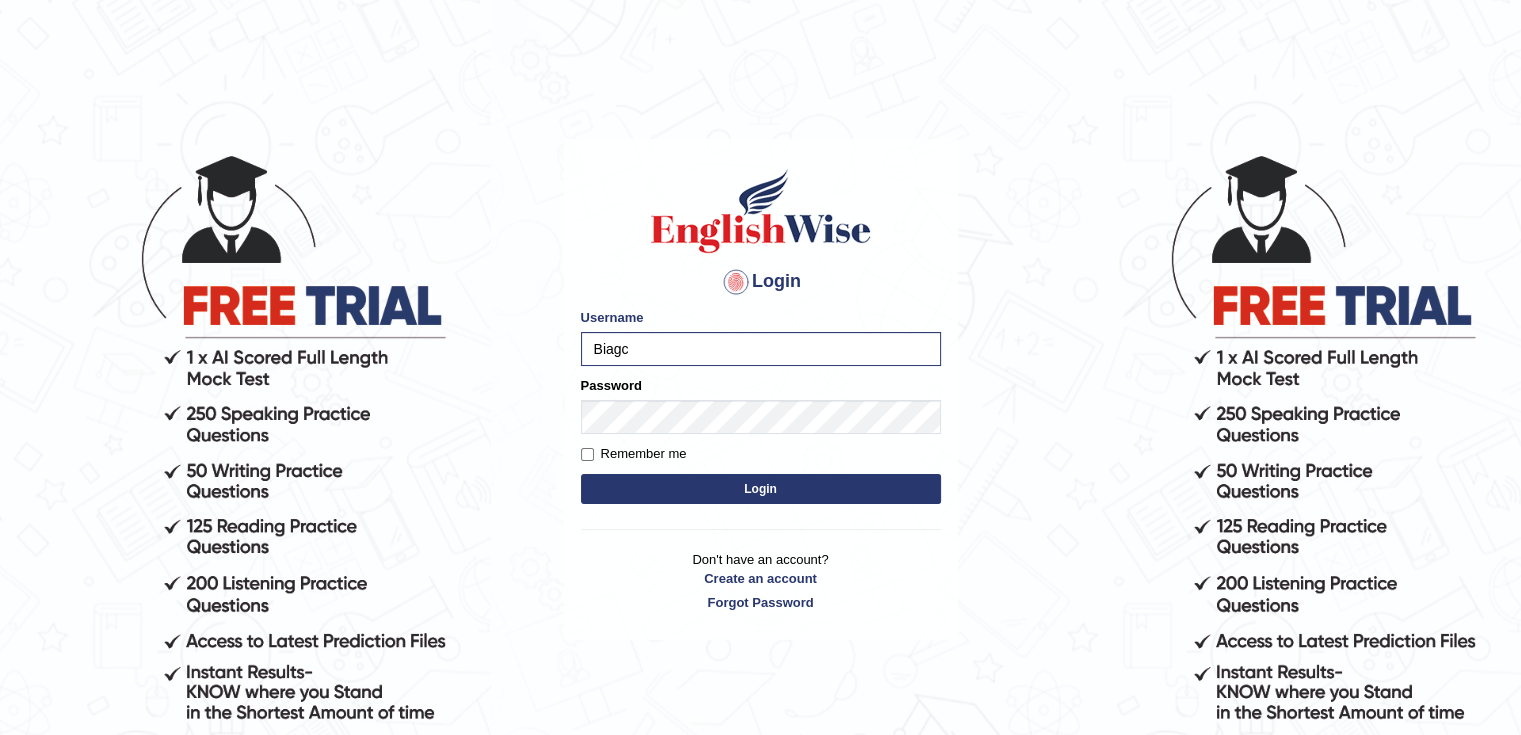 click on "Login" at bounding box center [761, 489] 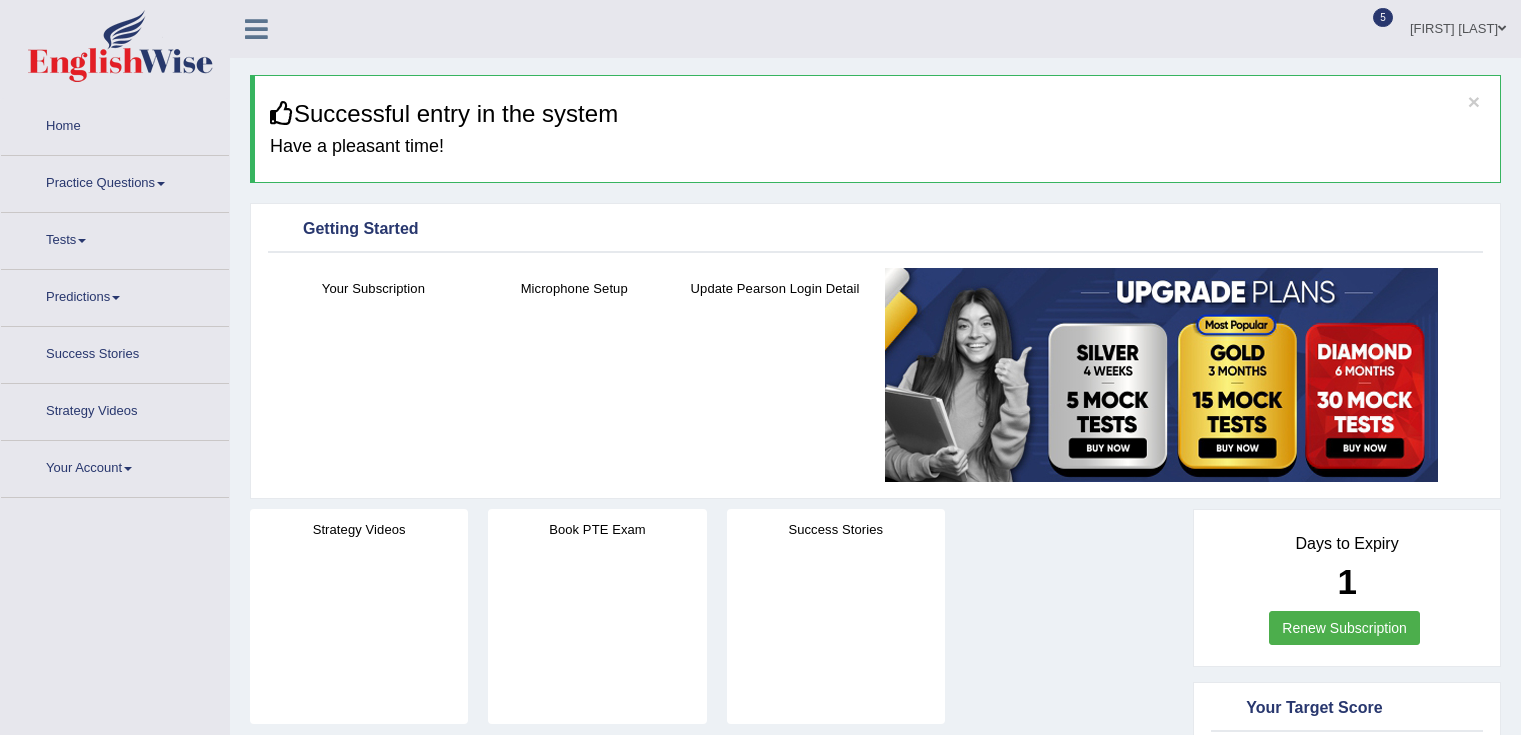 scroll, scrollTop: 0, scrollLeft: 0, axis: both 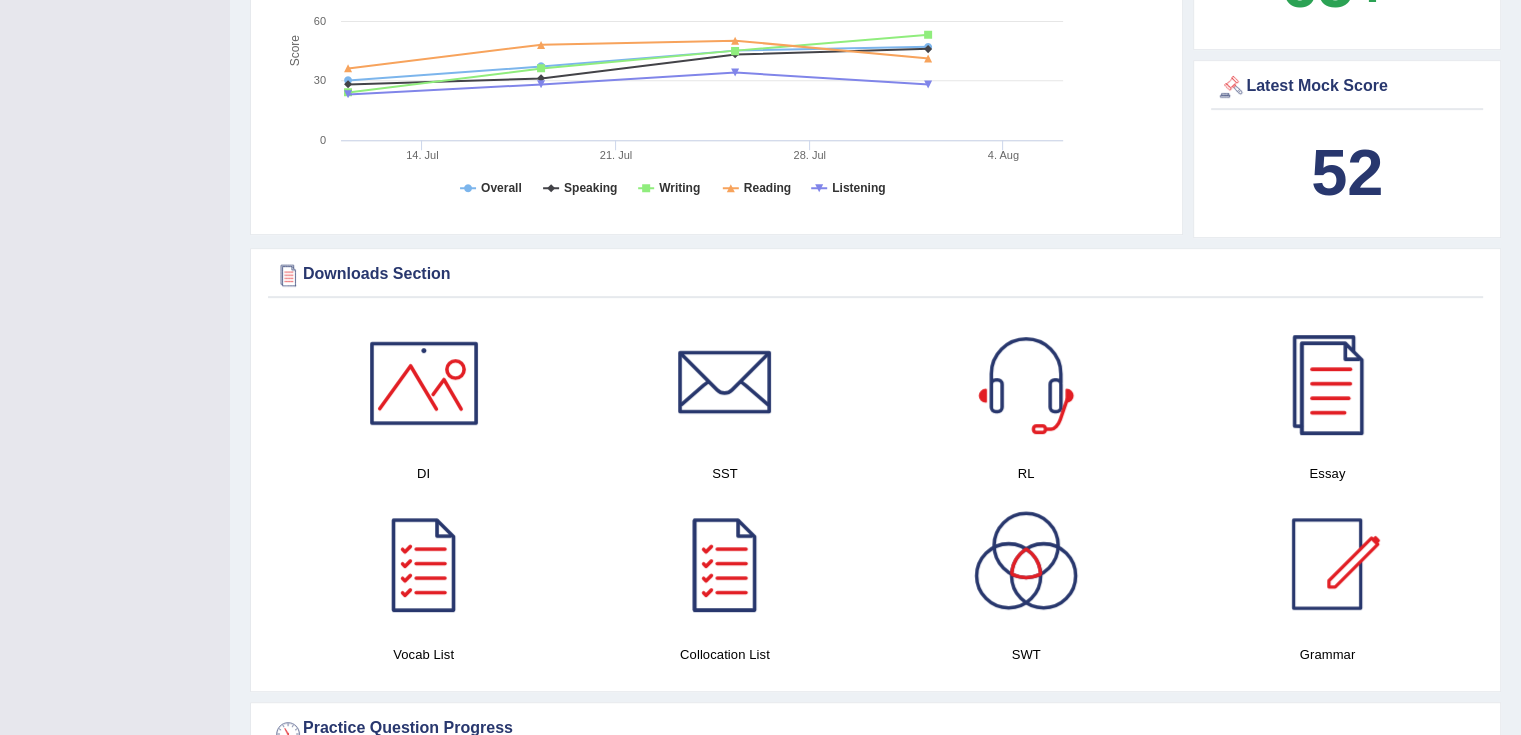 click at bounding box center [1327, 383] 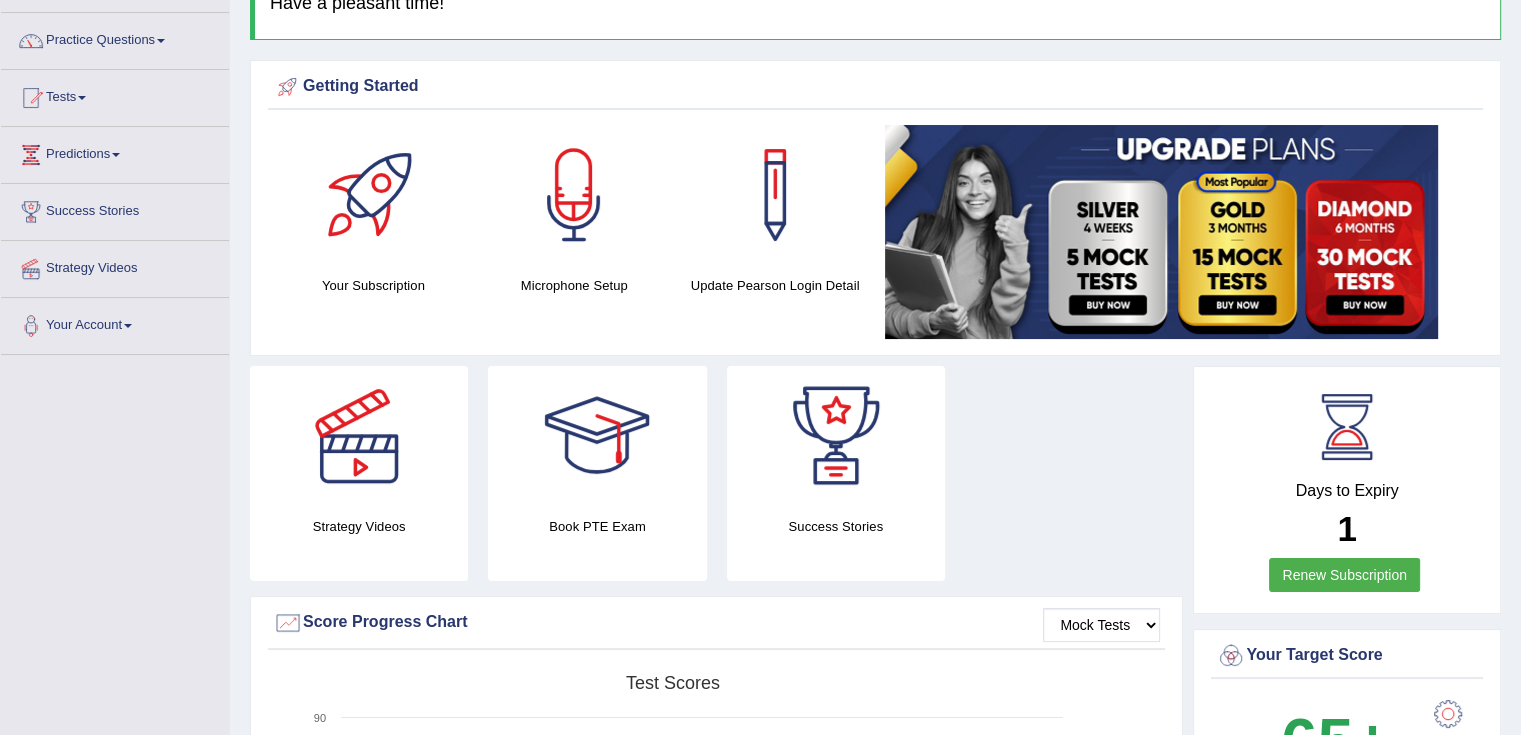 scroll, scrollTop: 0, scrollLeft: 0, axis: both 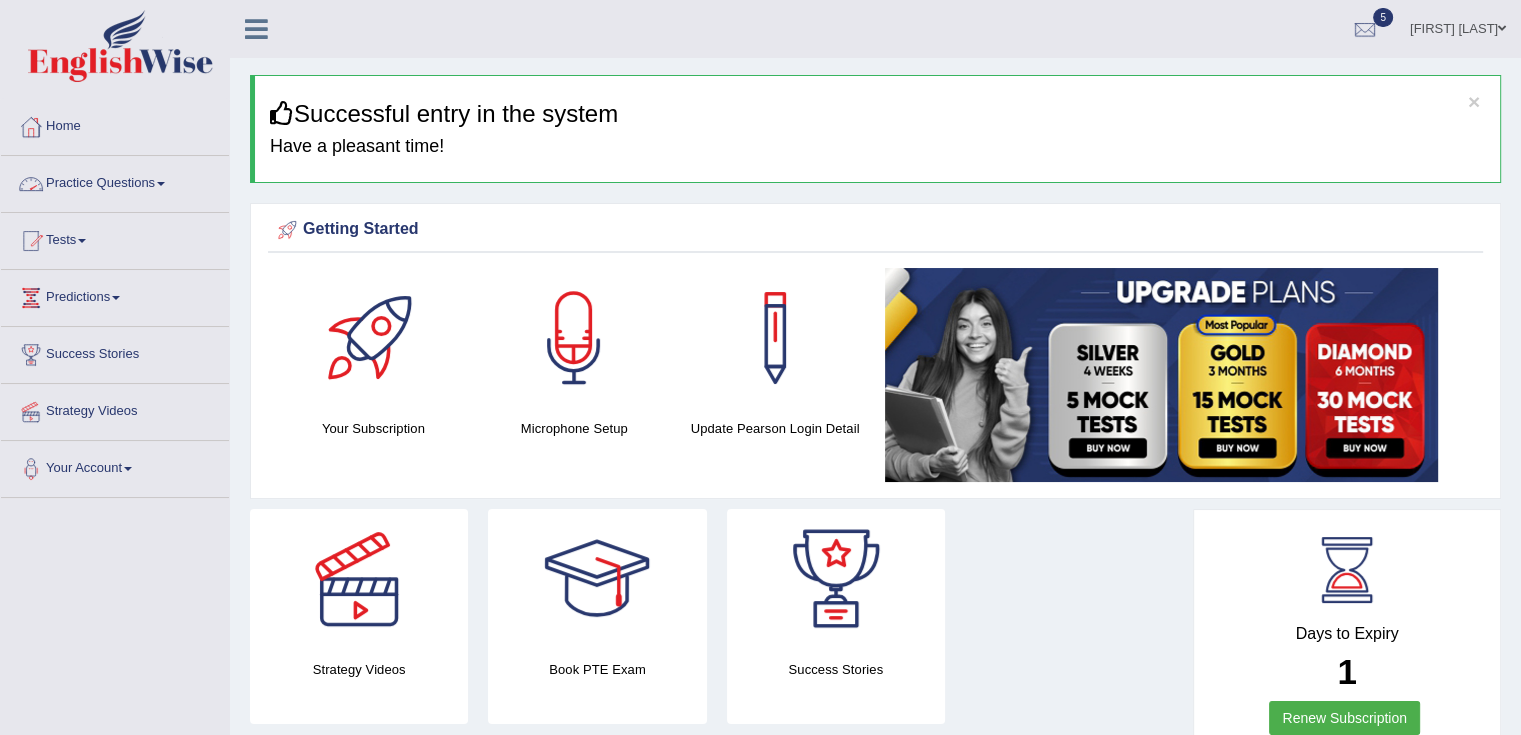 click on "Practice Questions" at bounding box center [115, 181] 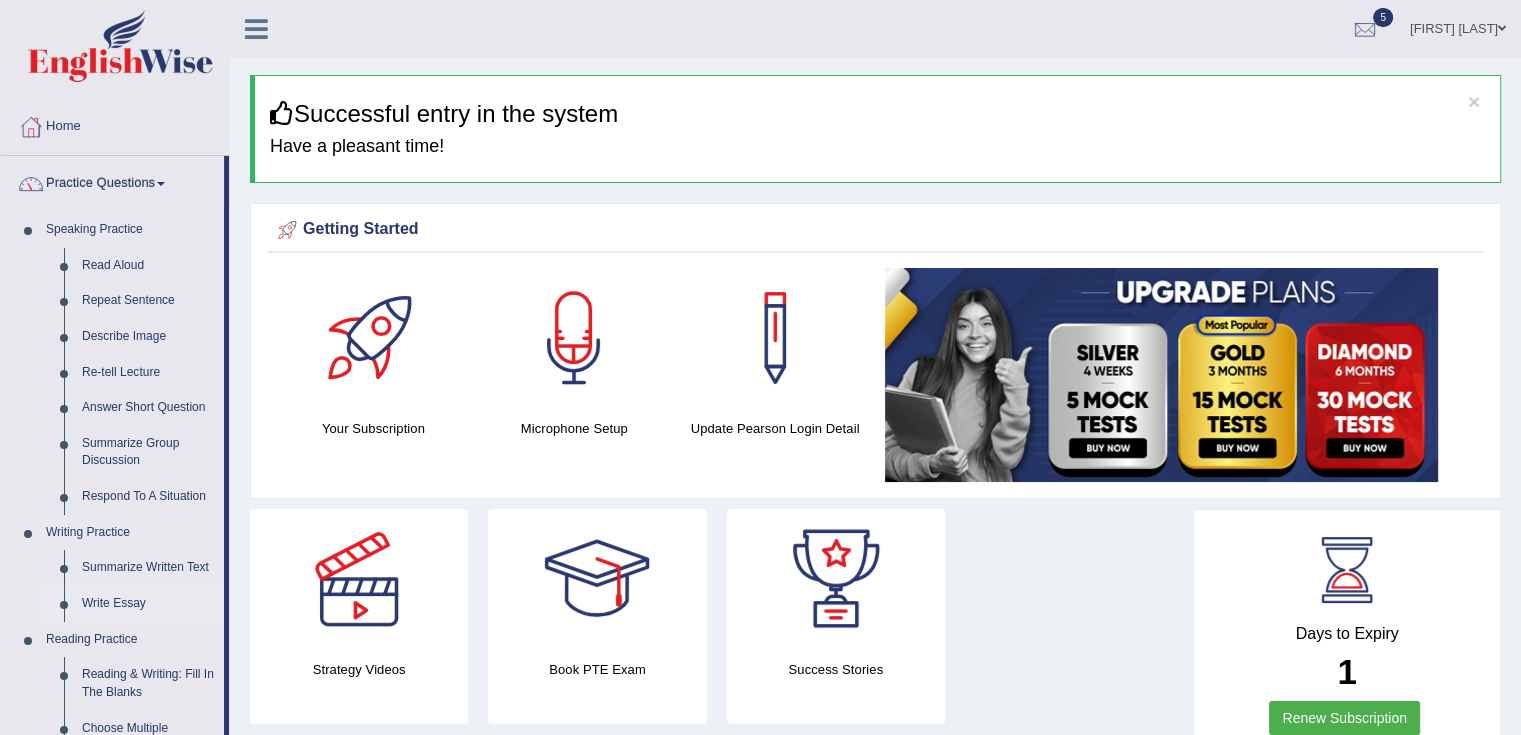 click on "Write Essay" at bounding box center [148, 604] 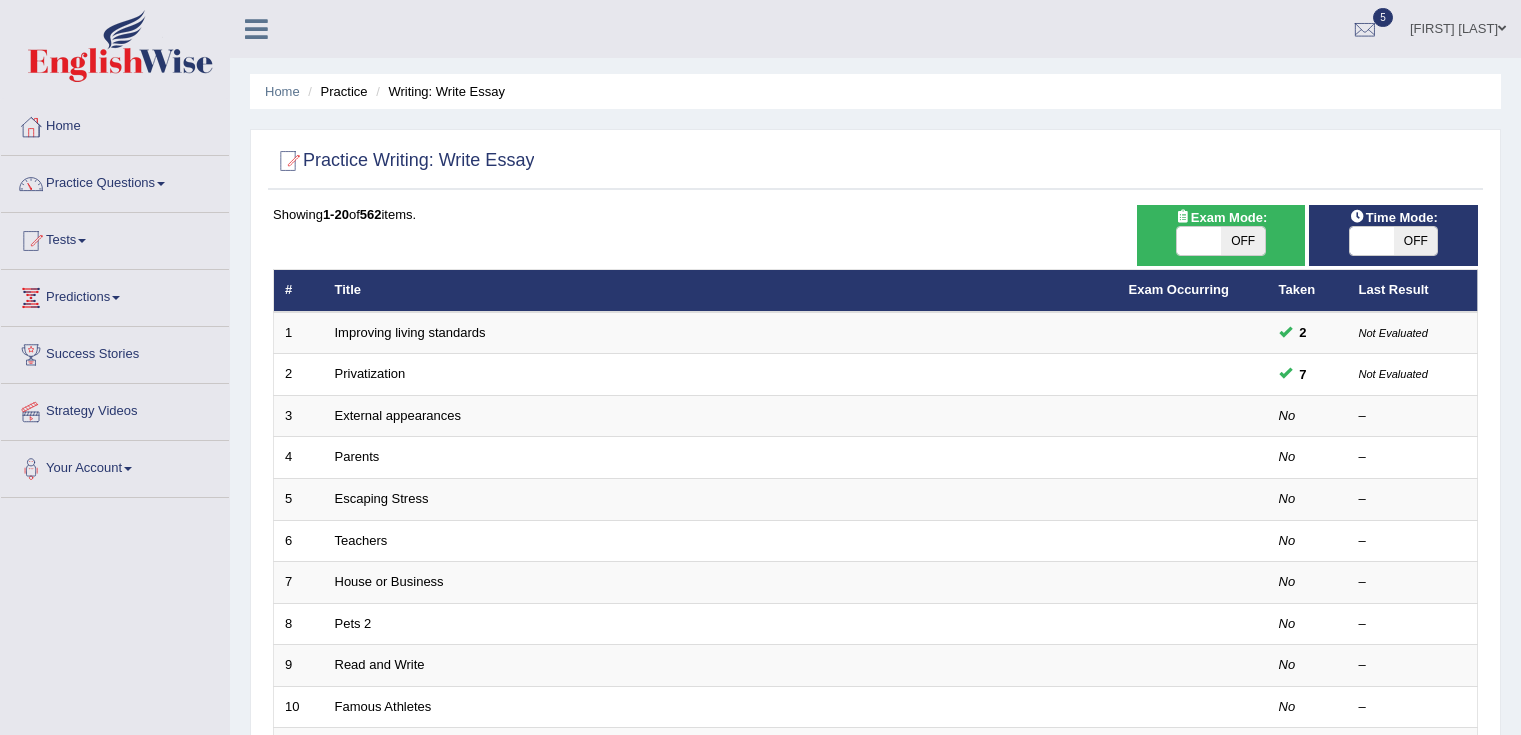 scroll, scrollTop: 0, scrollLeft: 0, axis: both 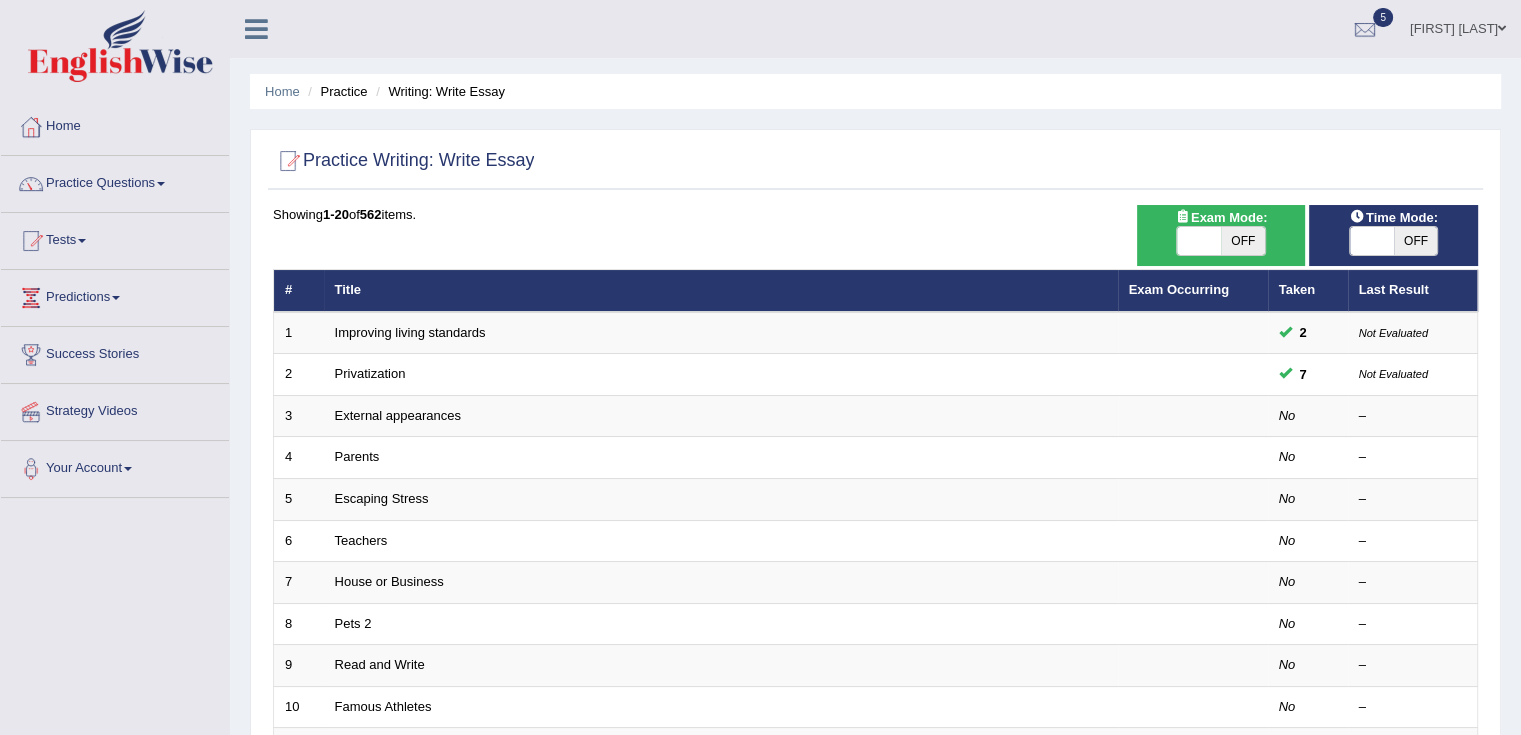 click on "Beatriz Gomes
Toggle navigation
Username: Biagc
Access Type: Online
Subscription: Silver Package
Log out
5
EW3  [After 7 Aug: New Format]
Aug 1, 2025" at bounding box center (1069, 28) 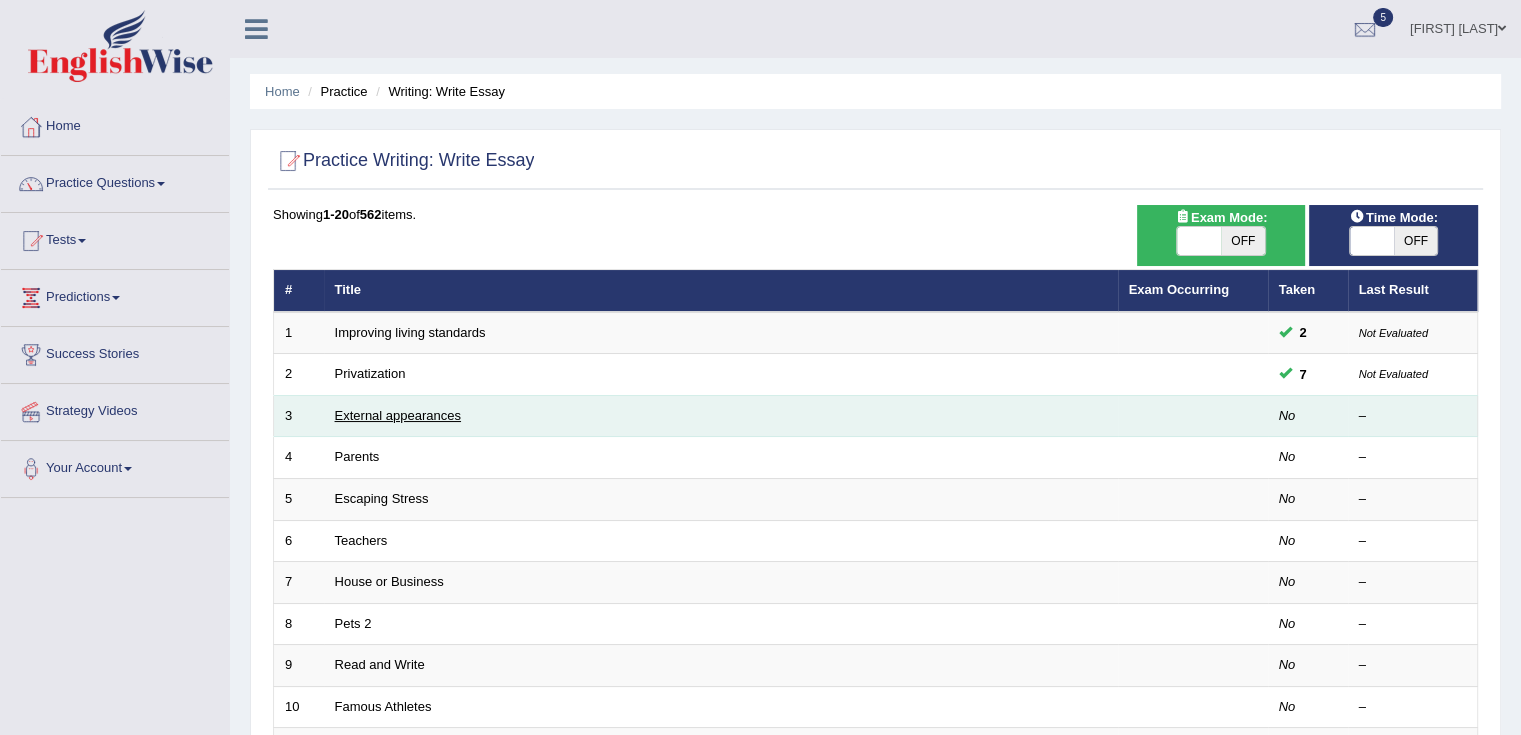 click on "External appearances" at bounding box center (398, 415) 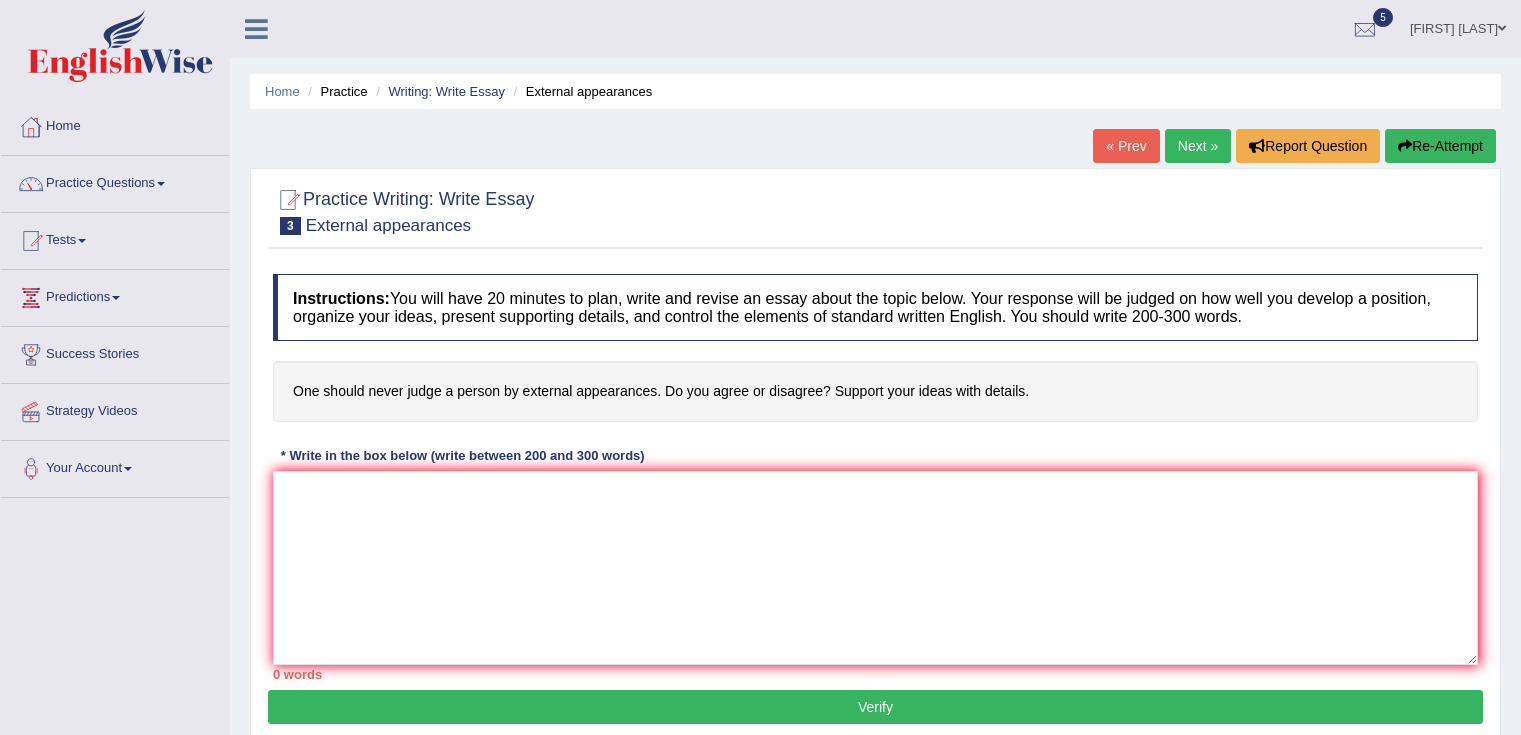 scroll, scrollTop: 0, scrollLeft: 0, axis: both 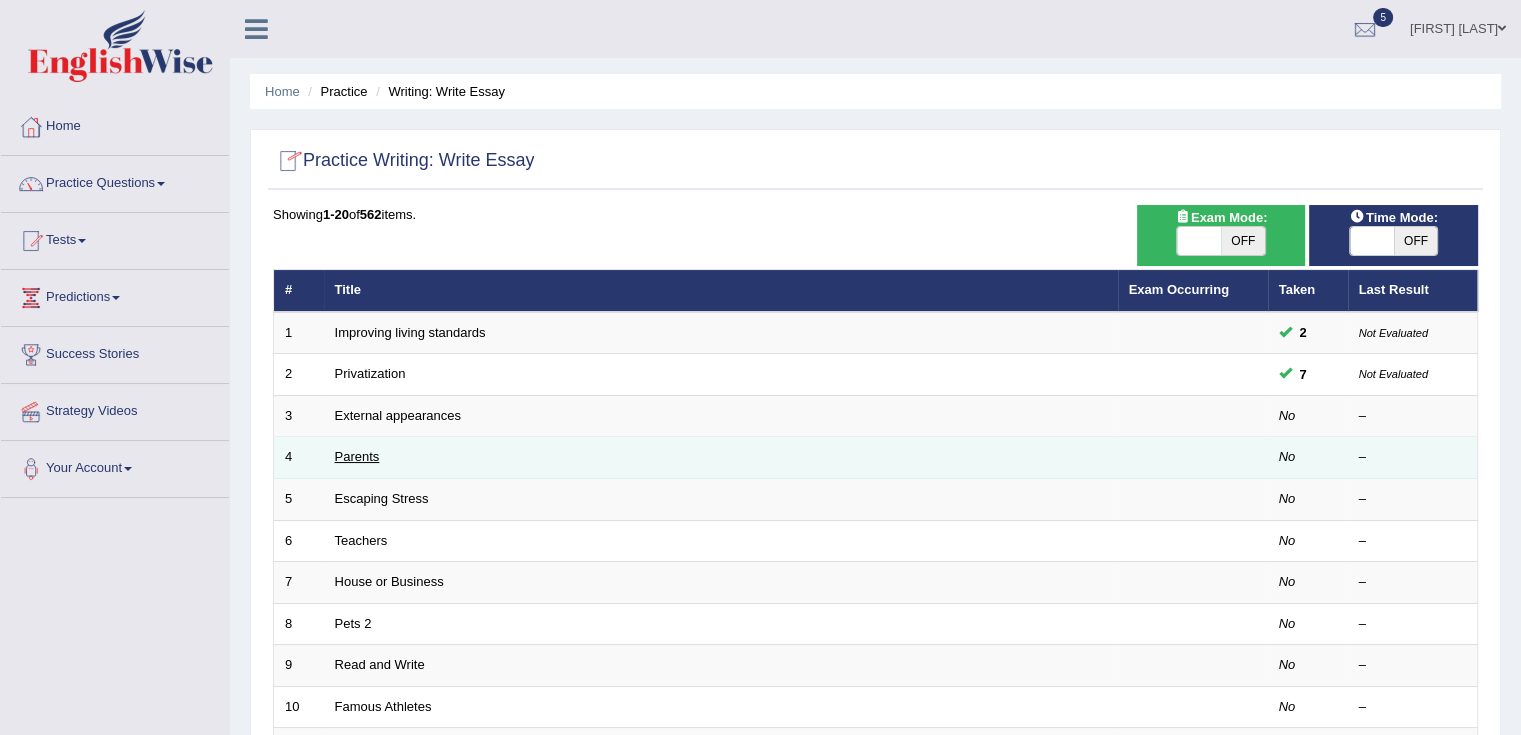 click on "Parents" at bounding box center [357, 456] 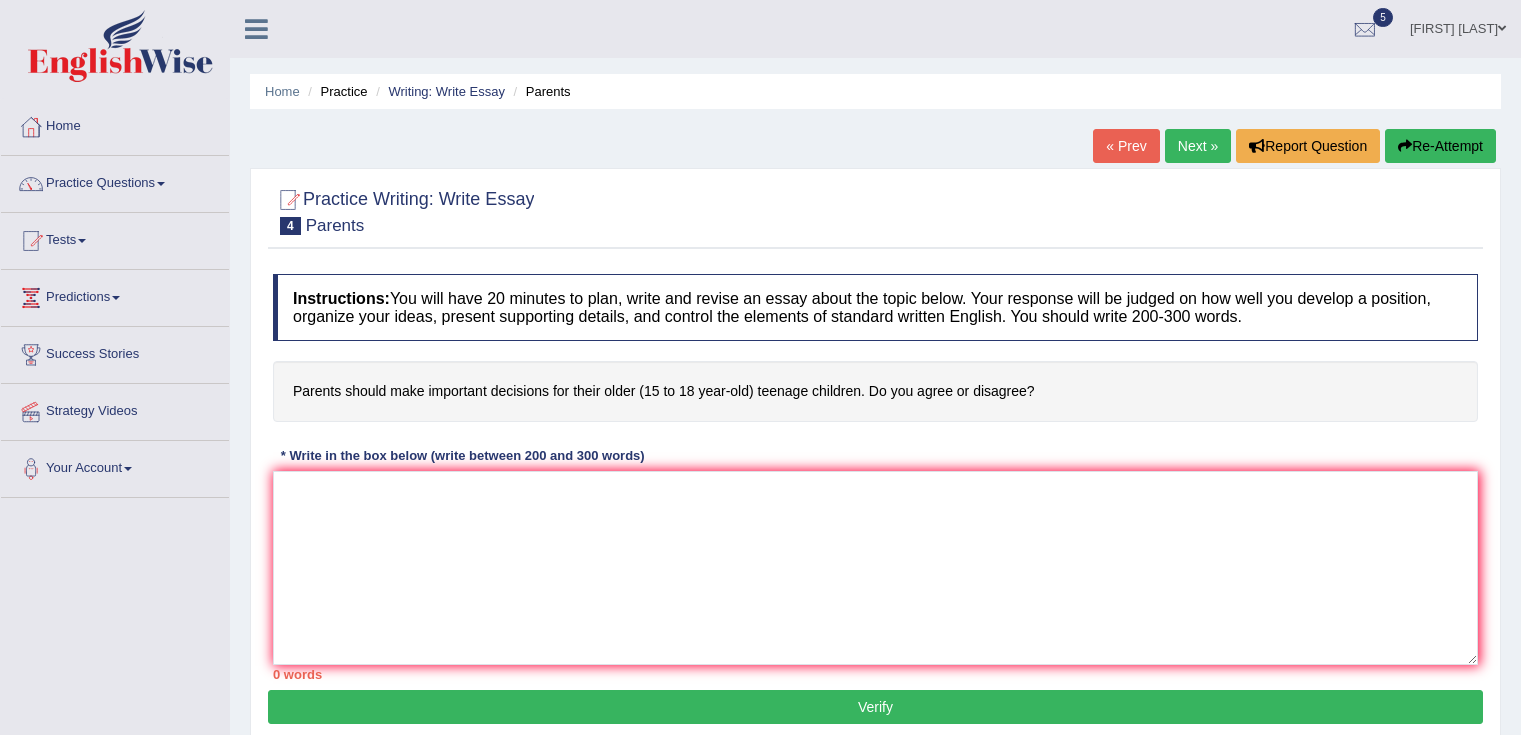 scroll, scrollTop: 0, scrollLeft: 0, axis: both 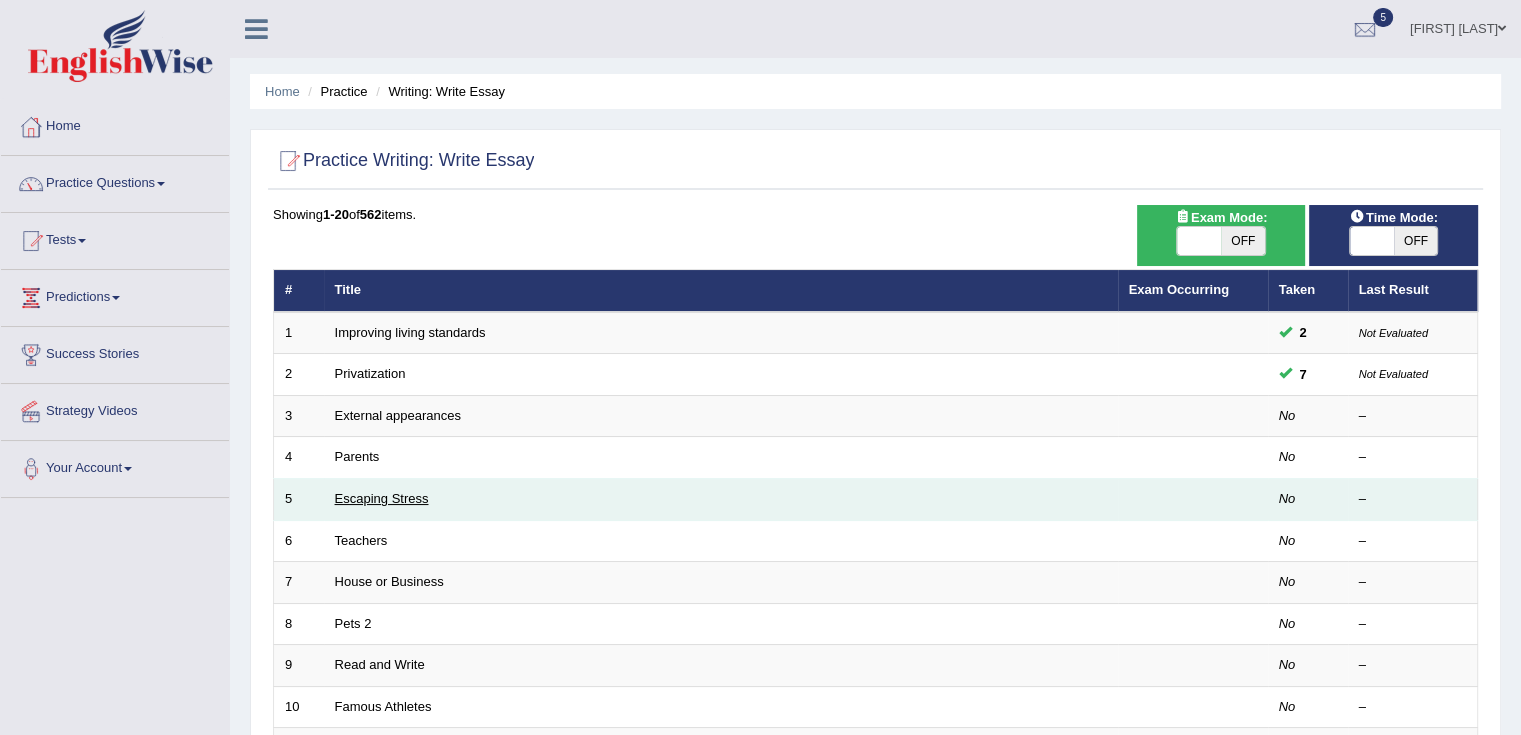 click on "Escaping Stress" at bounding box center [382, 498] 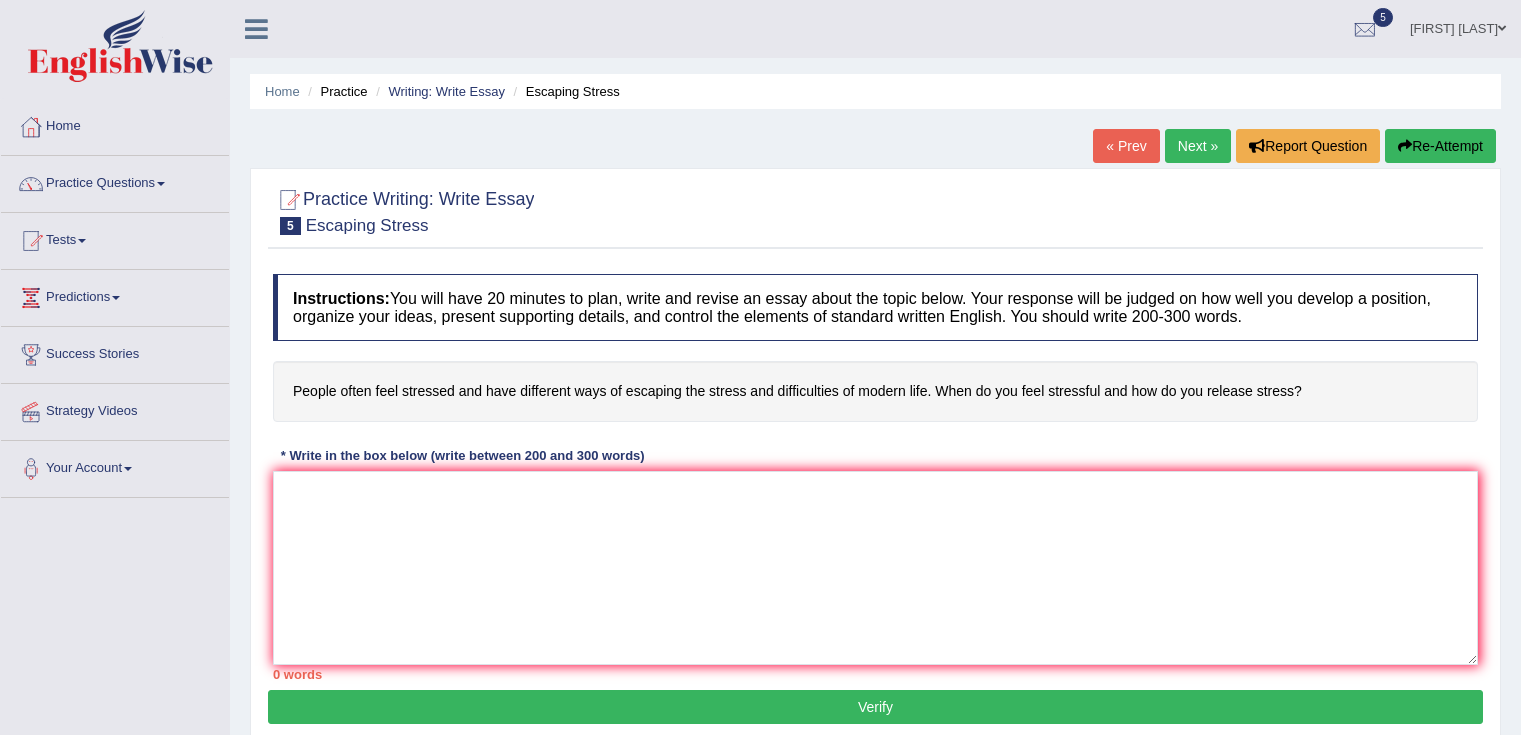 scroll, scrollTop: 0, scrollLeft: 0, axis: both 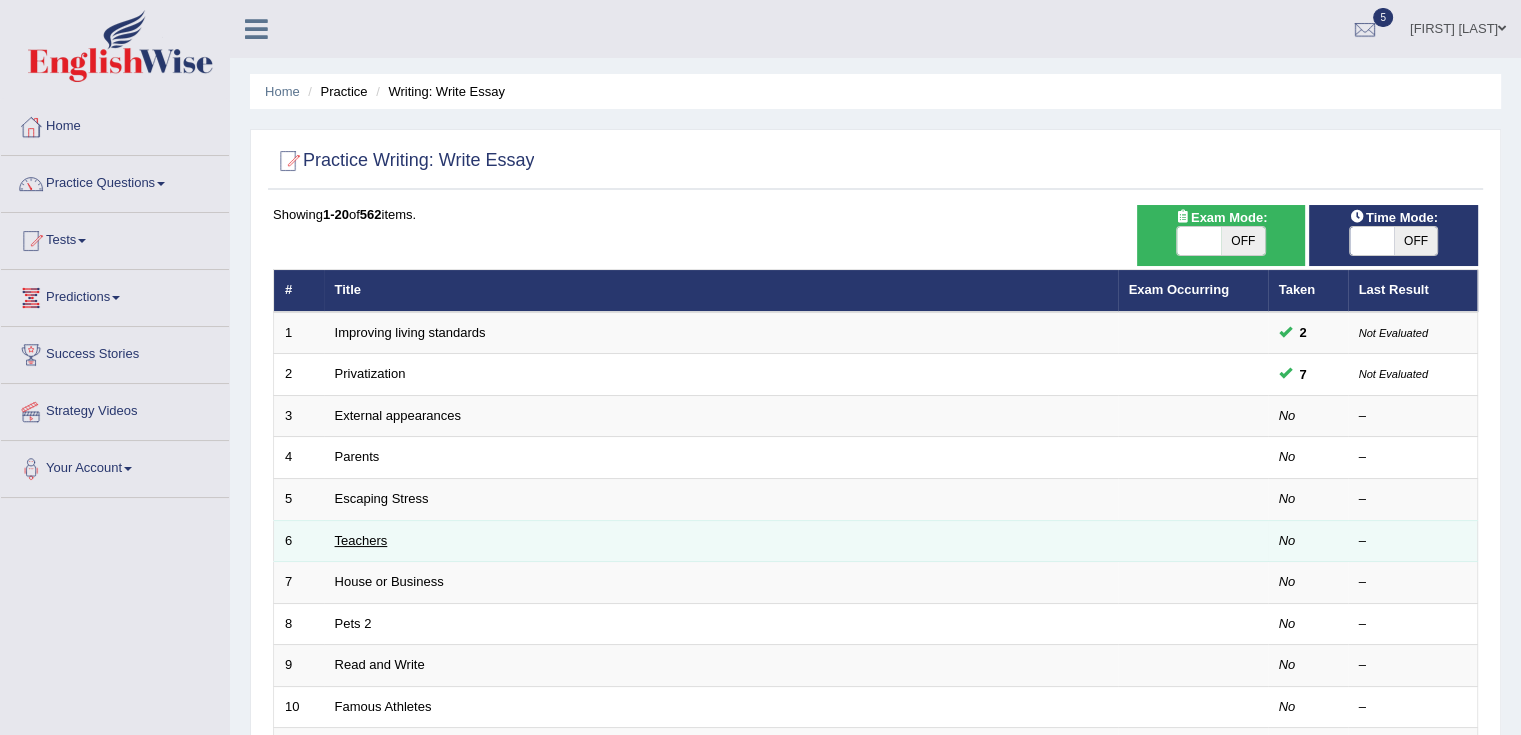 click on "Teachers" at bounding box center (361, 540) 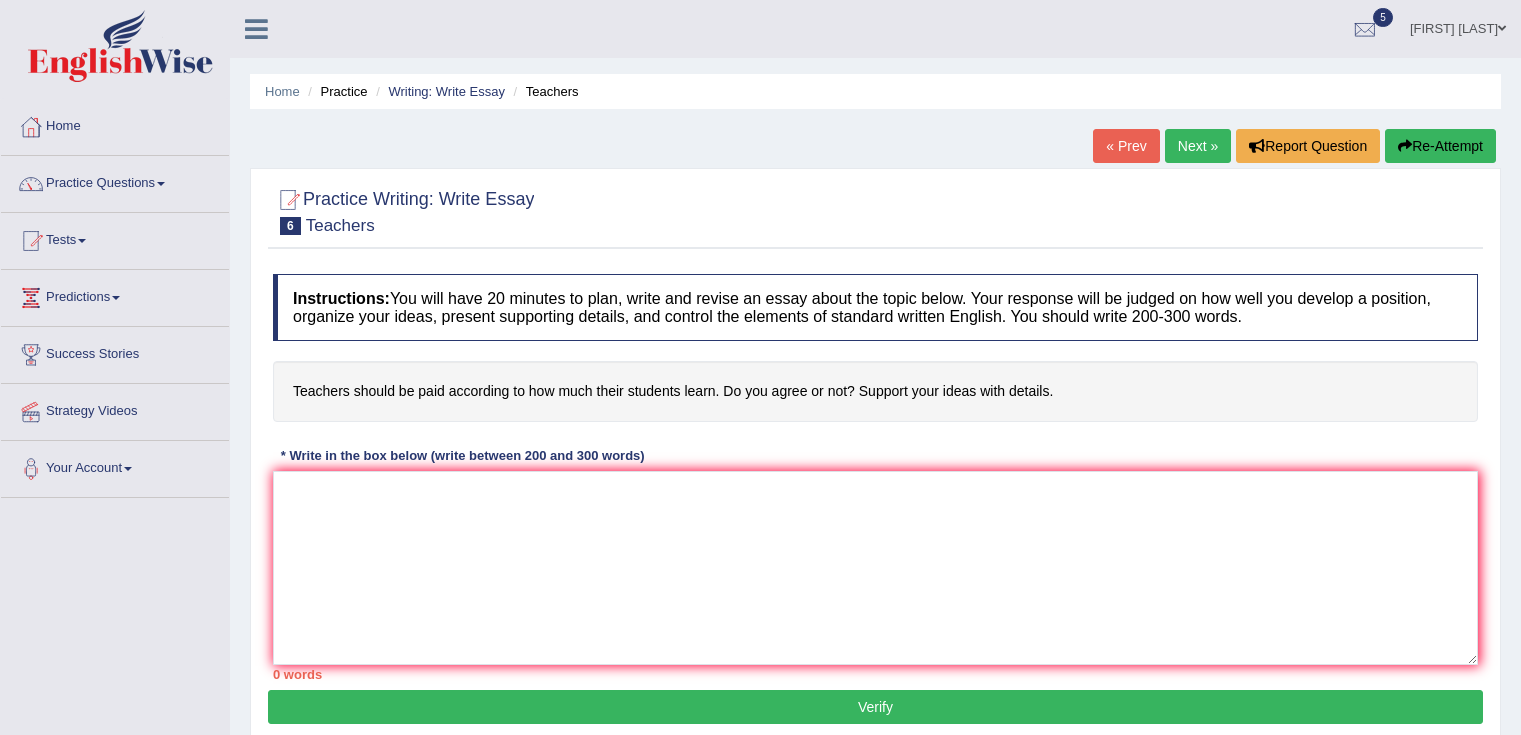 scroll, scrollTop: 0, scrollLeft: 0, axis: both 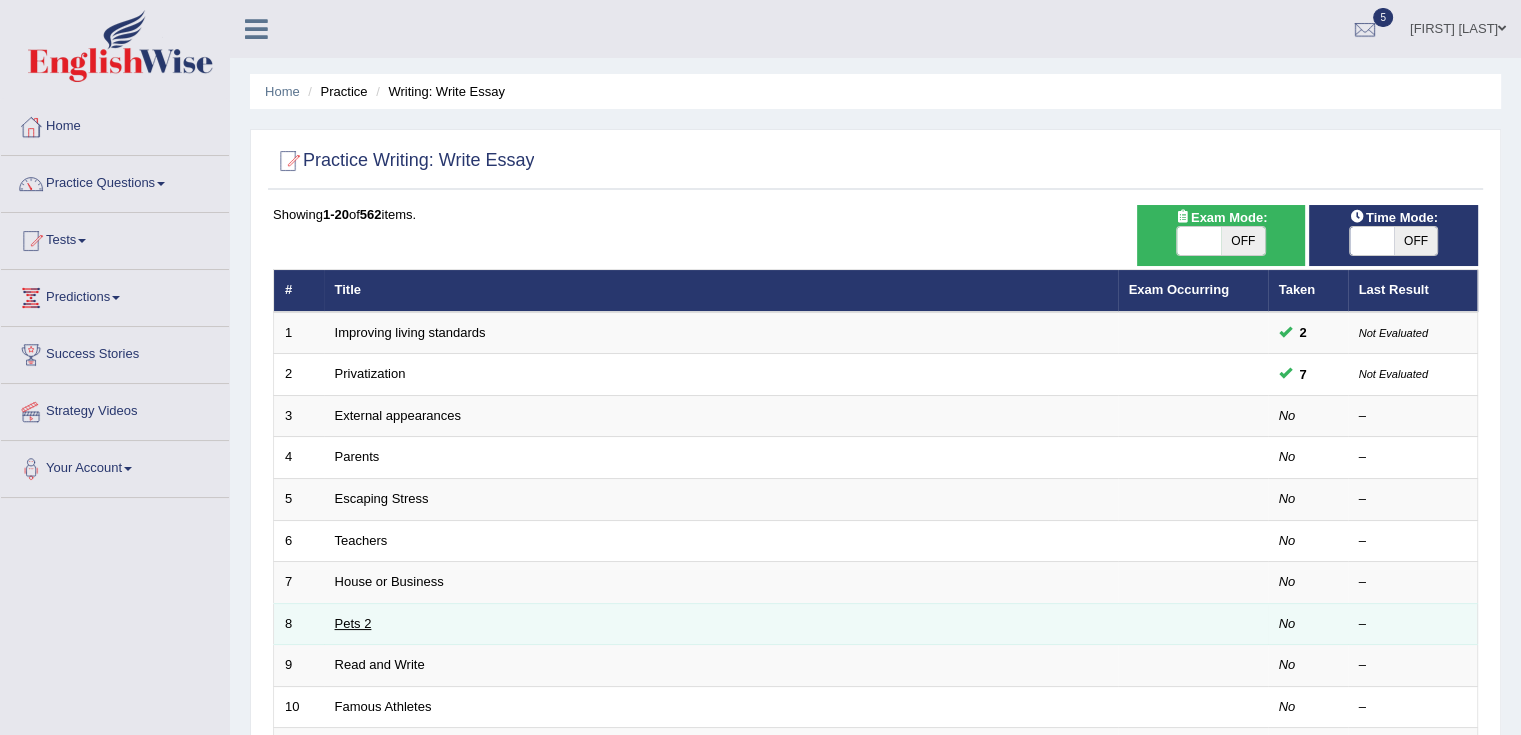 click on "Pets 2" at bounding box center (353, 623) 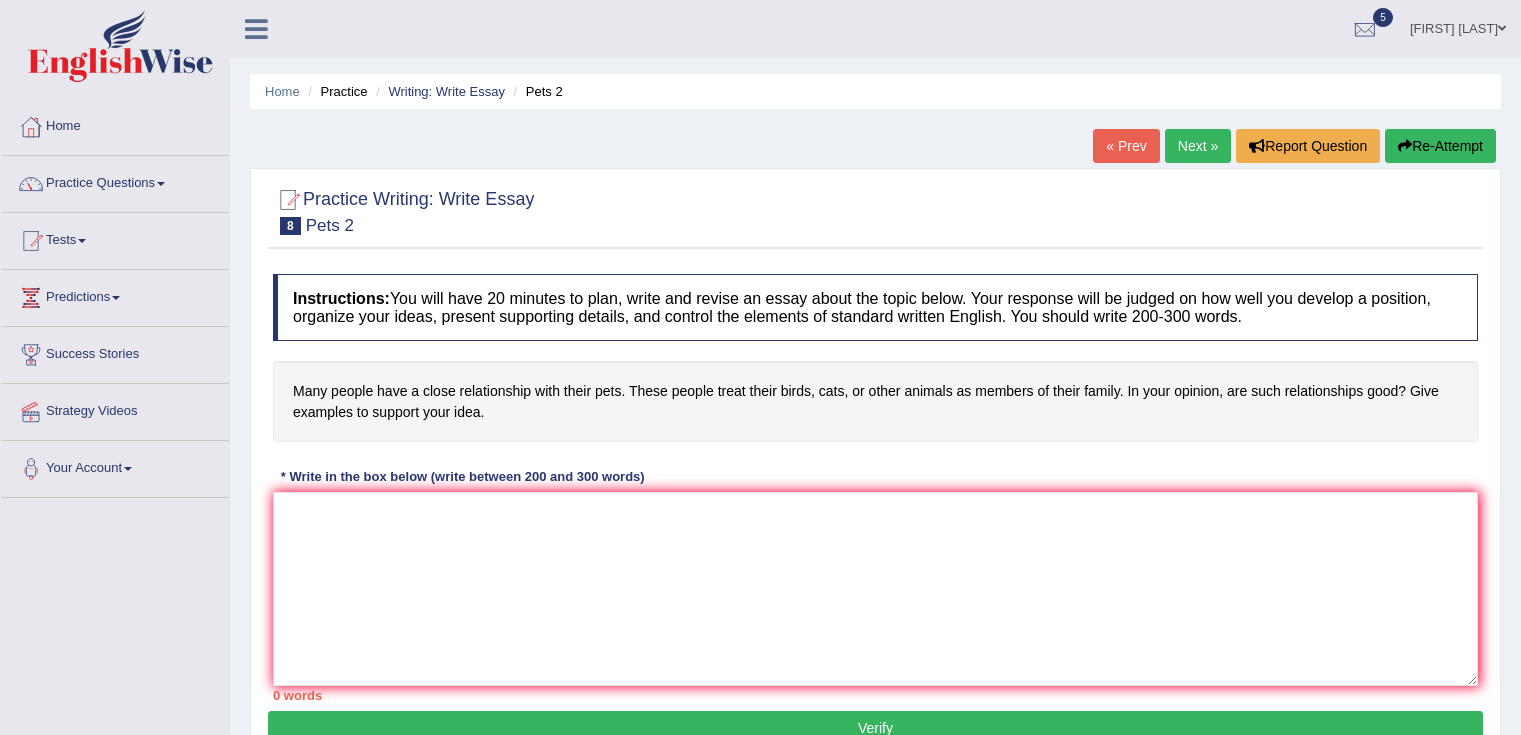 scroll, scrollTop: 0, scrollLeft: 0, axis: both 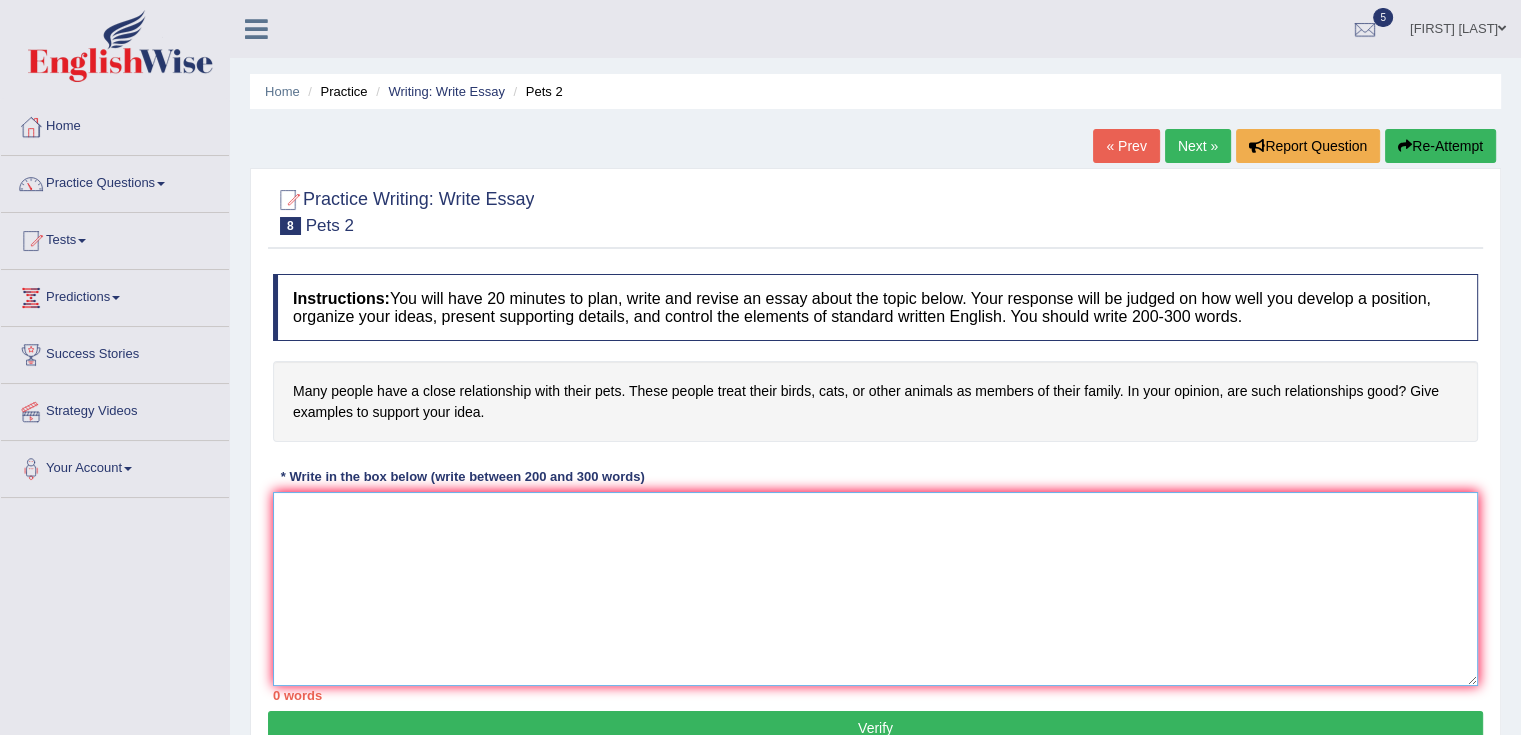 click at bounding box center (875, 589) 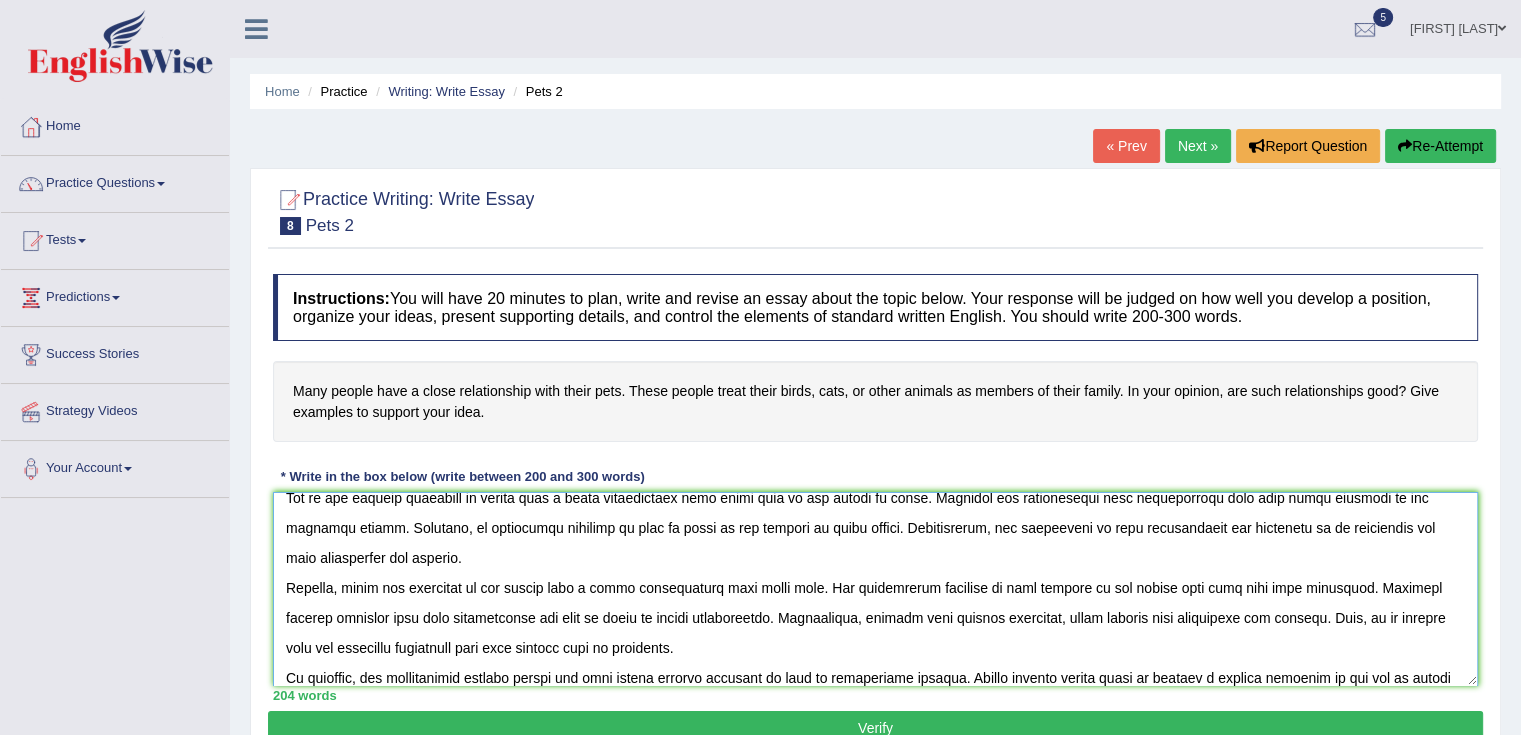 scroll, scrollTop: 107, scrollLeft: 0, axis: vertical 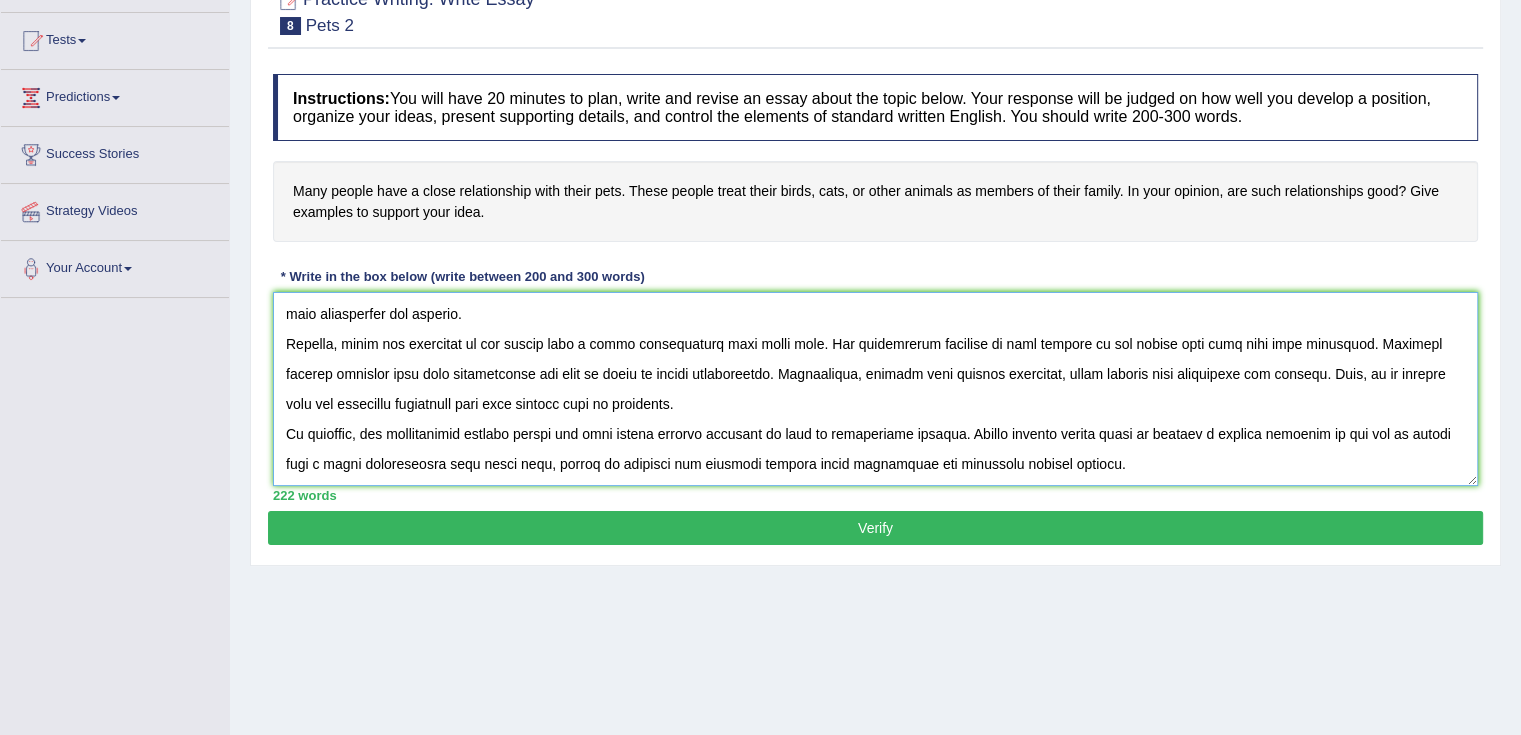 type on "The increasing influence of close relationship between we and pets on our lives has ignited numerous discussions. This matter is particularly significant due to its impact on society. In this essay, I will examine the advantages and disadvantages of relationship and their implications for society.
One of the primary advantage of people have a close relationship with their pets is the people be happy. Research has demonstrated that relationship with pets cause wellbeen to the solitary person. Moreover, an additional benefift of such an issue is its ability to reduz stress. Consequently, the advantages of this relationship are essential to be considered for both individuals and society.
However, there are drawbacks of the people have a close relationship with their pets. One significant drawback of this concern is the people want more pets than childrens. Numerous studios indicate that this relationship may lead to reduz of number populational. Furthermore, abandon kids creates challenge, which impacts both..." 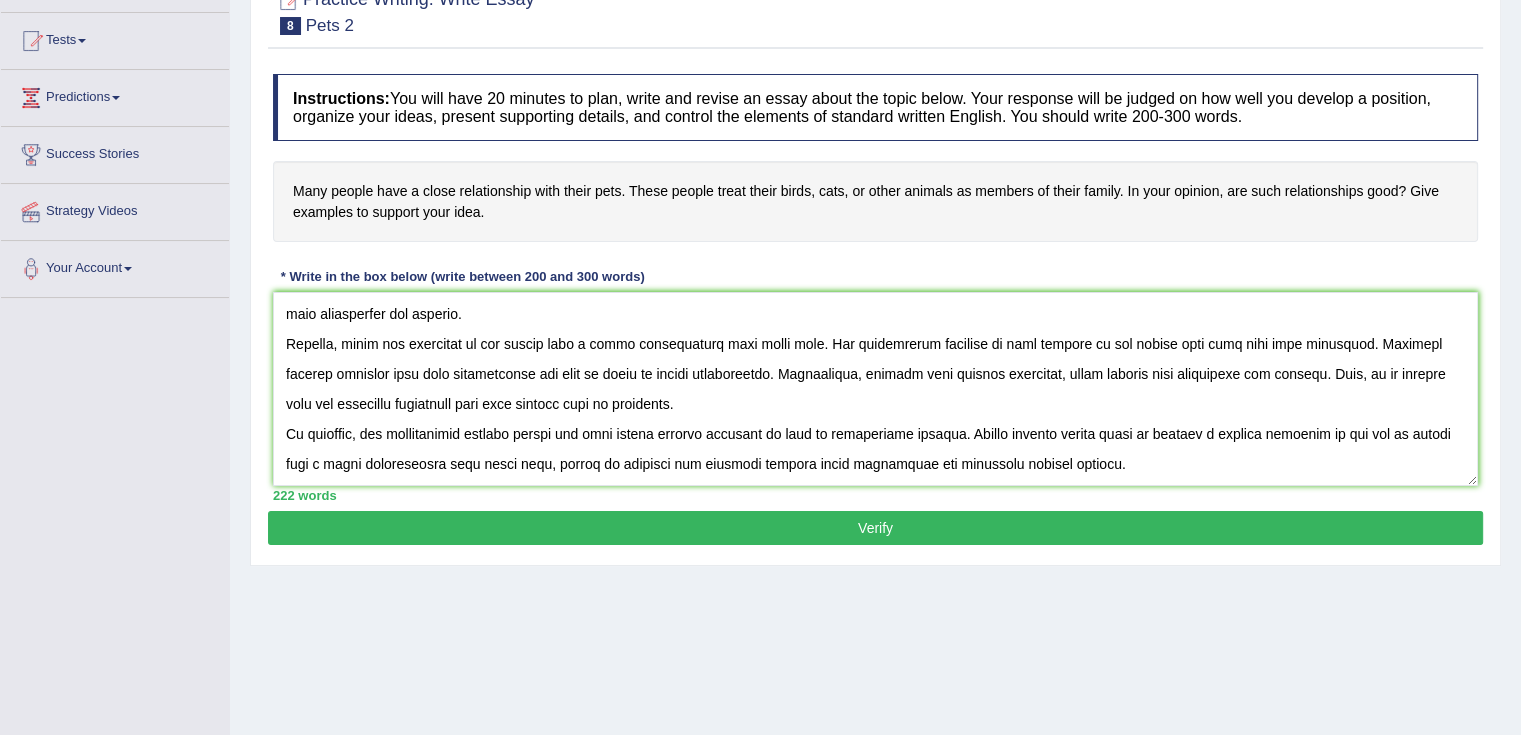 click on "Verify" at bounding box center [875, 528] 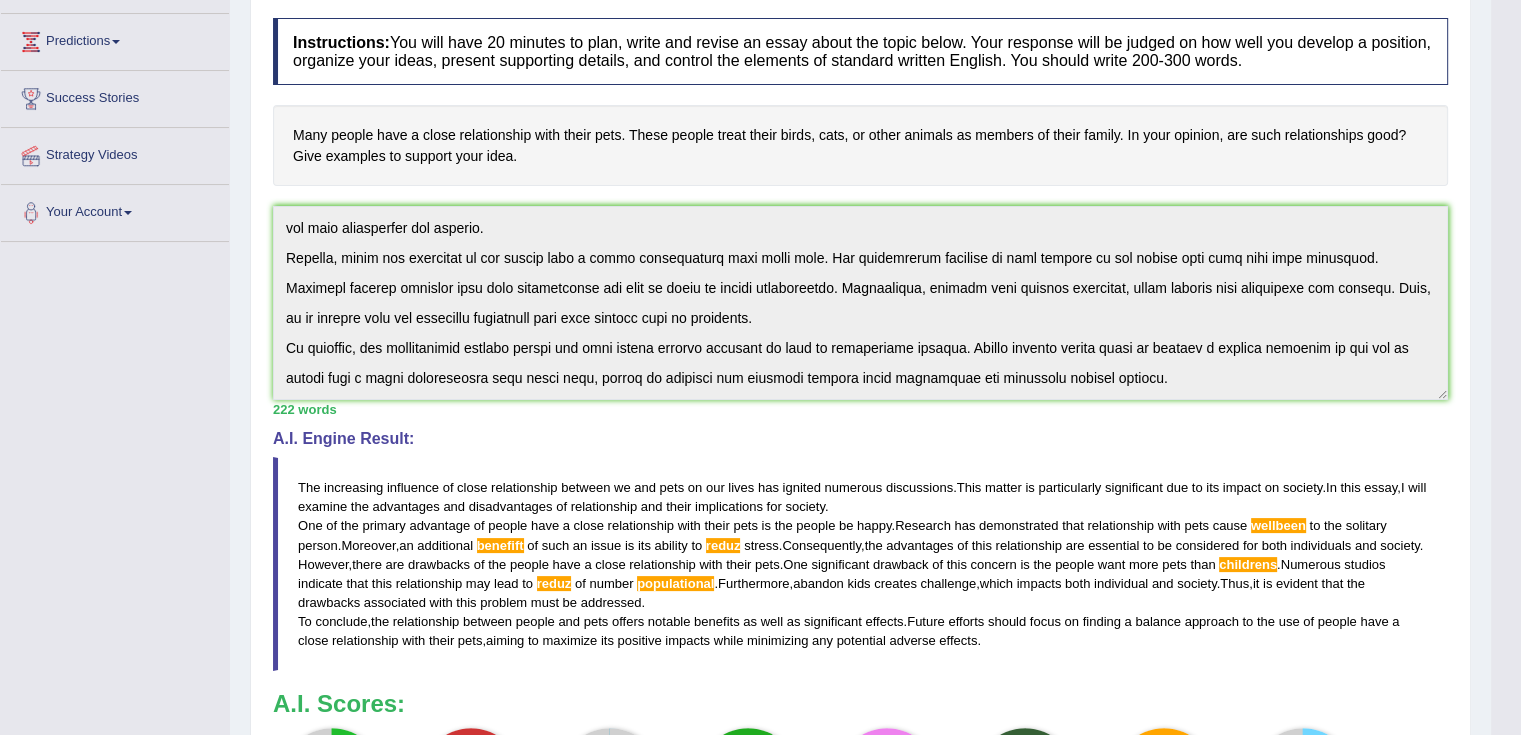 scroll, scrollTop: 287, scrollLeft: 0, axis: vertical 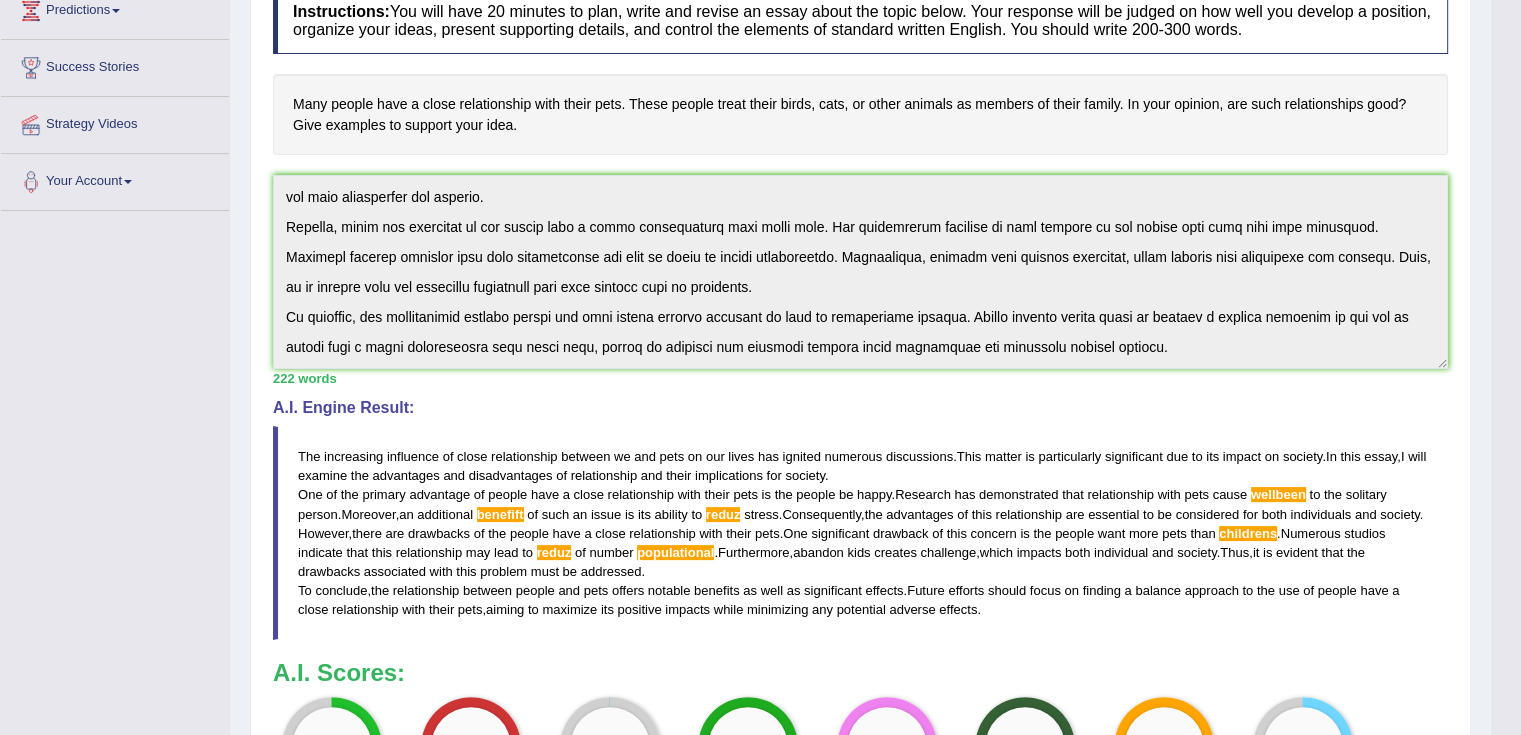 click on "The   increasing   influence   of   close   relationship   between   we   and   pets   on   our   lives   has   ignited   numerous   discussions .  This   matter   is   particularly   significant   due   to   its   impact   on   society .  In   this   essay ,  I   will   examine   the   advantages   and   disadvantages   of   relationship   and   their   implications   for   society .  One   of   the   primary   advantage   of   people   have   a   close   relationship   with   their   pets   is   the   people   be   happy .  Research   has   demonstrated   that   relationship   with   pets   cause   wellbeen   to   the   solitary   person .  Moreover ,  an   additional   benefift   of   such   an   issue   is   its   ability   to   reduz   stress .  Consequently ,  the   advantages   of   this   relationship   are   essential   to   be   considered   for   both   individuals   and   society . However ,  there   are   drawbacks   of   the   people   have   a   close   relationship   with   their   pets .  One" at bounding box center [860, 533] 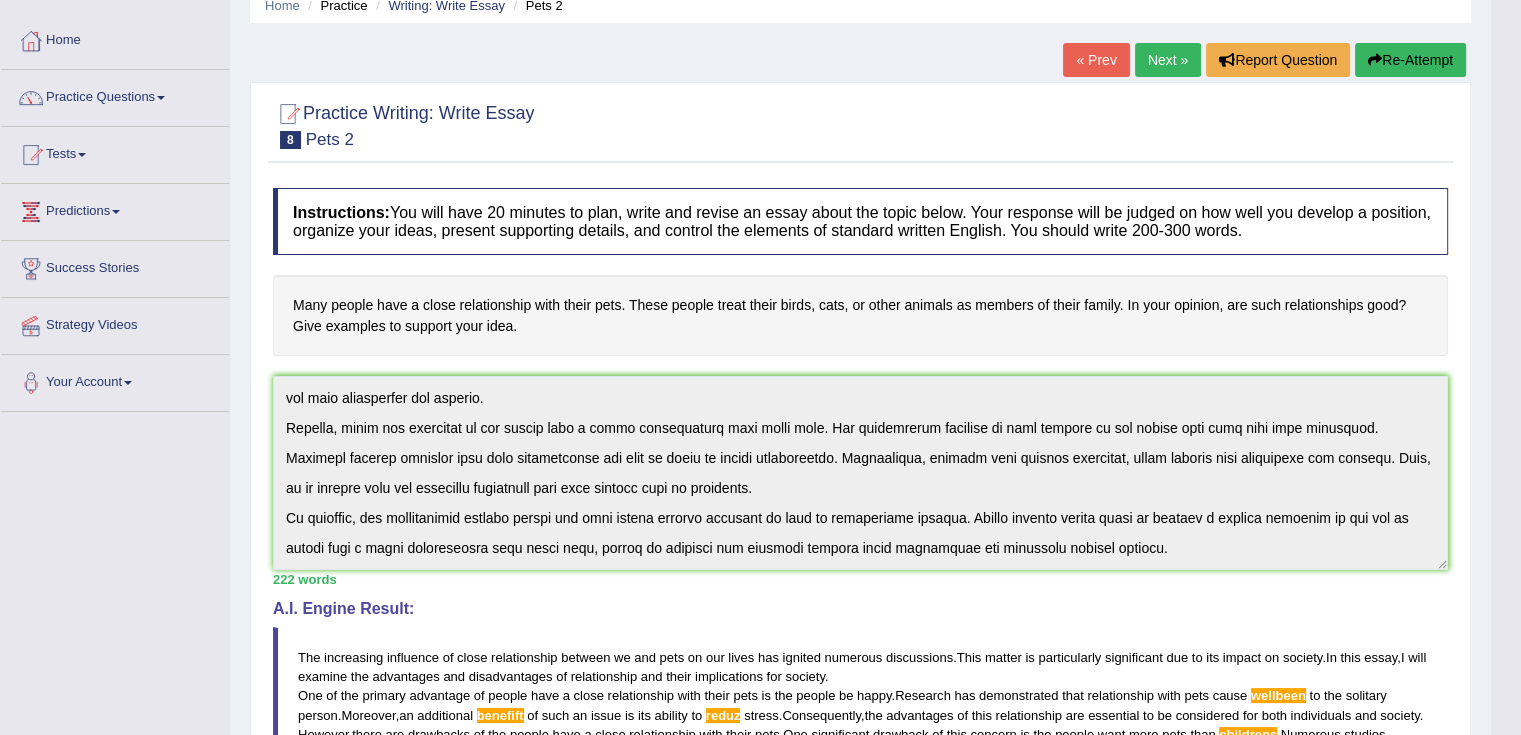 scroll, scrollTop: 0, scrollLeft: 0, axis: both 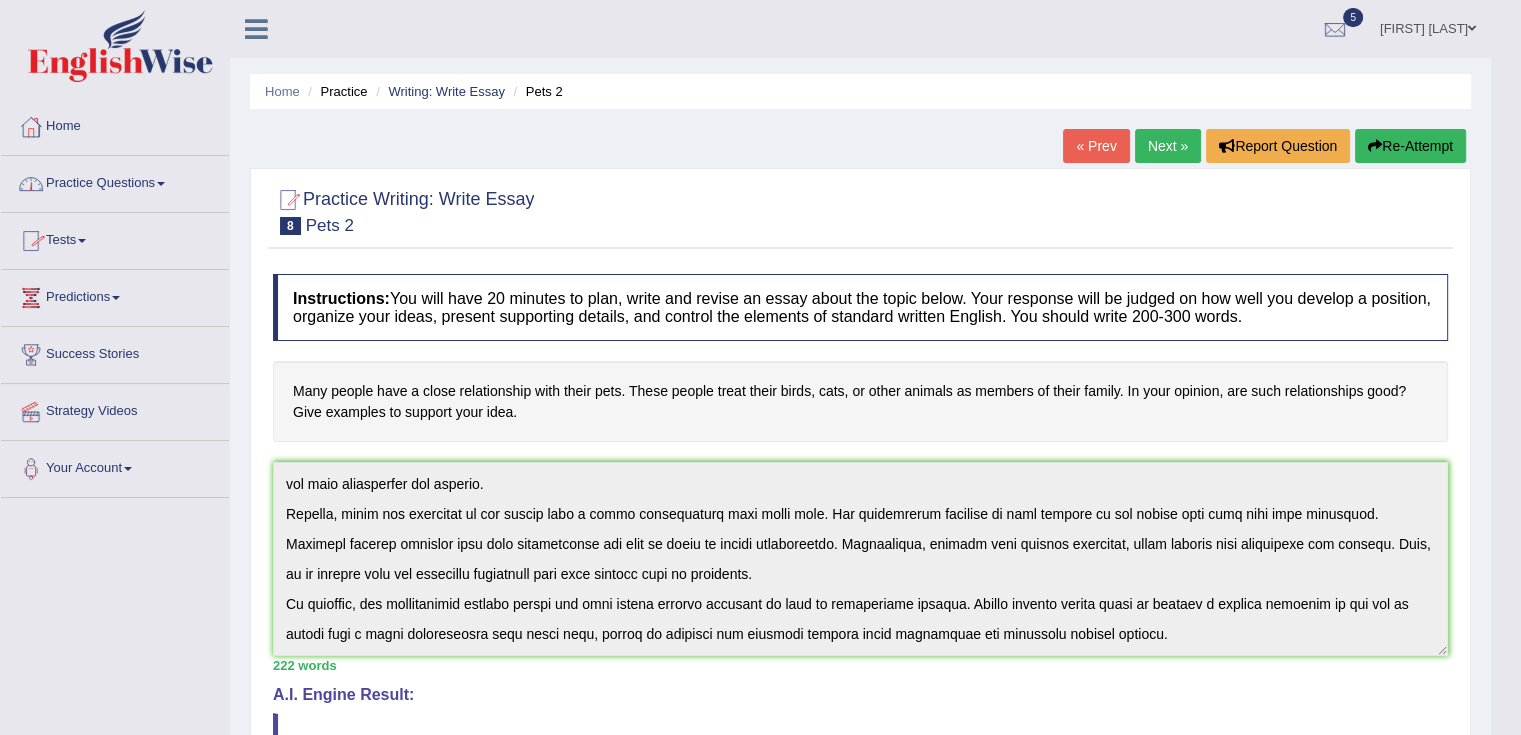click on "Home" at bounding box center [115, 124] 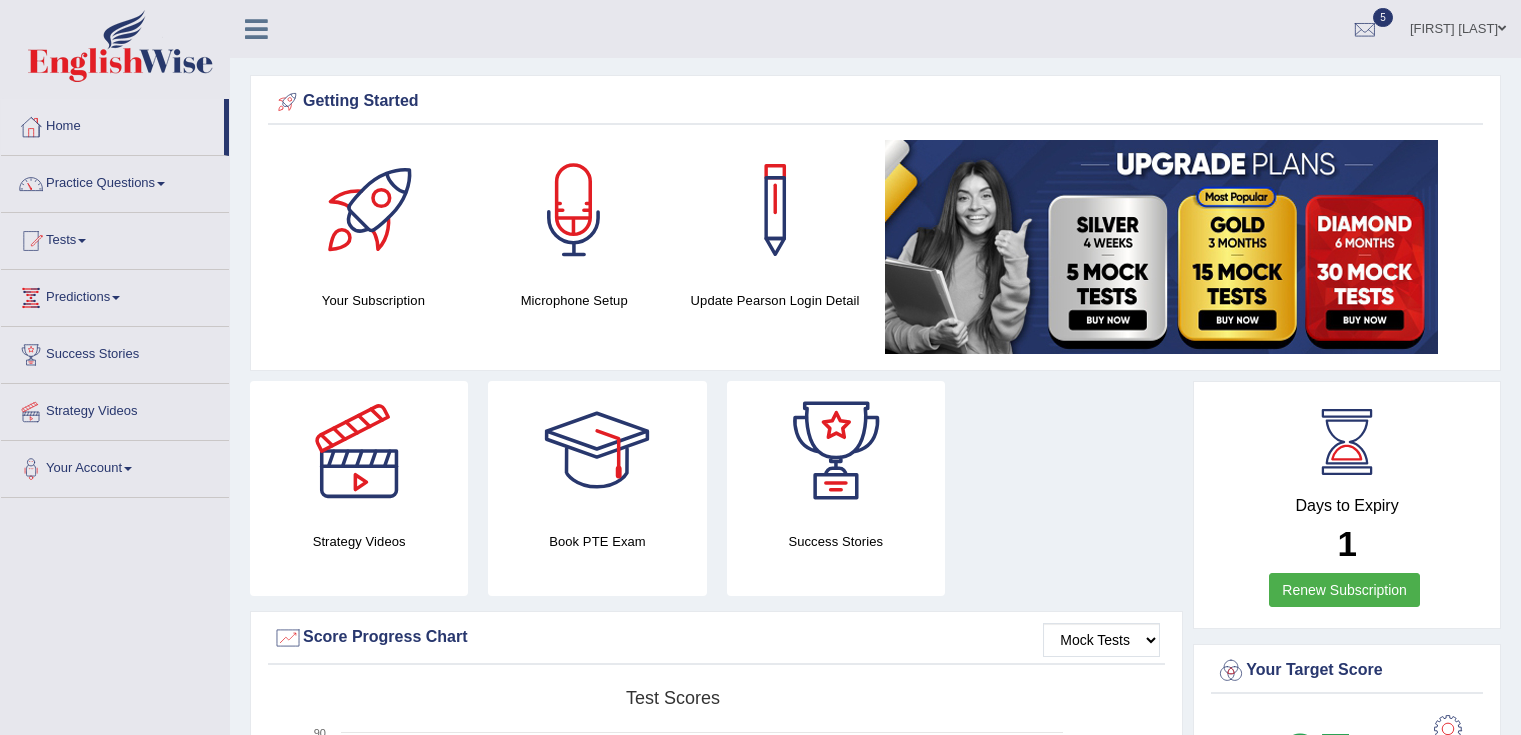 scroll, scrollTop: 0, scrollLeft: 0, axis: both 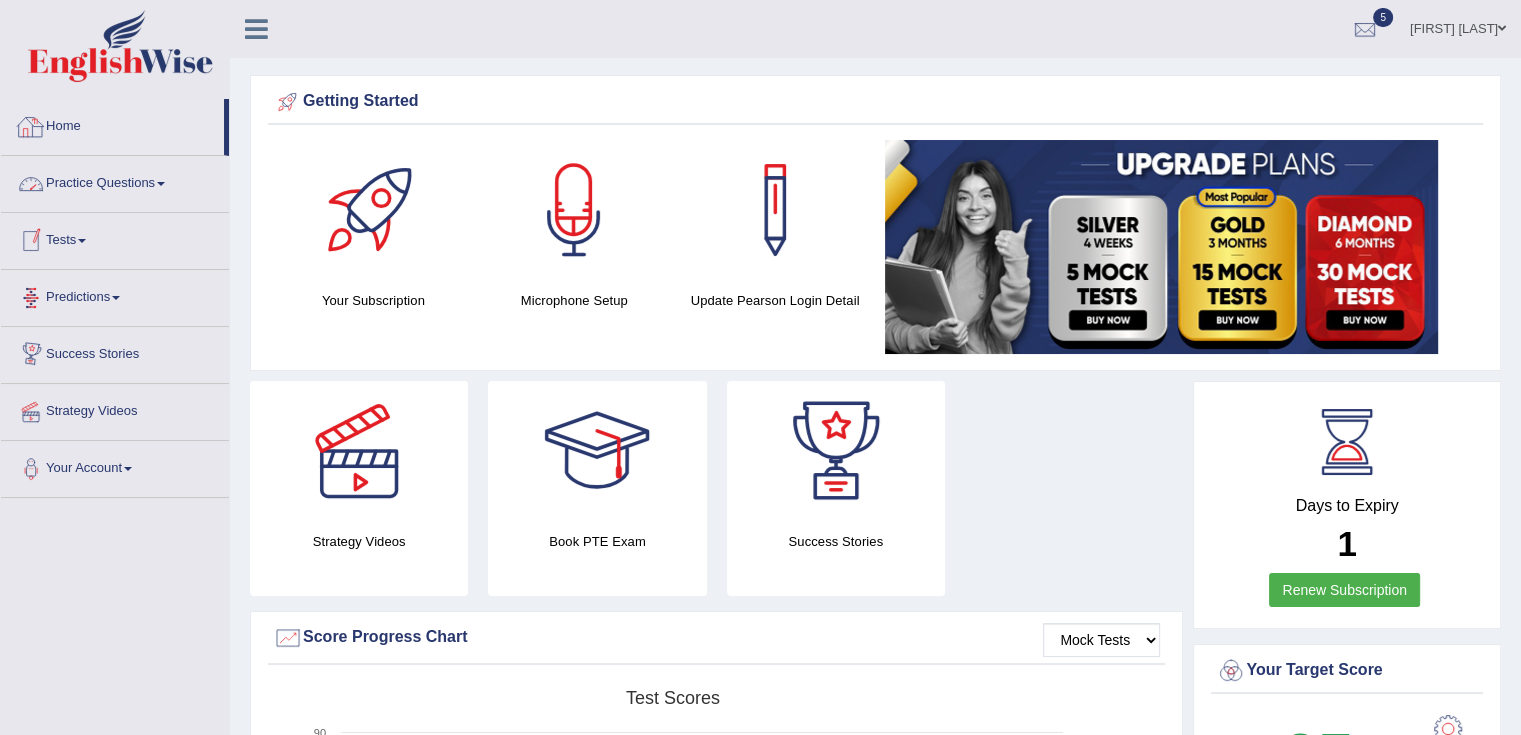 click on "Practice Questions" at bounding box center [115, 181] 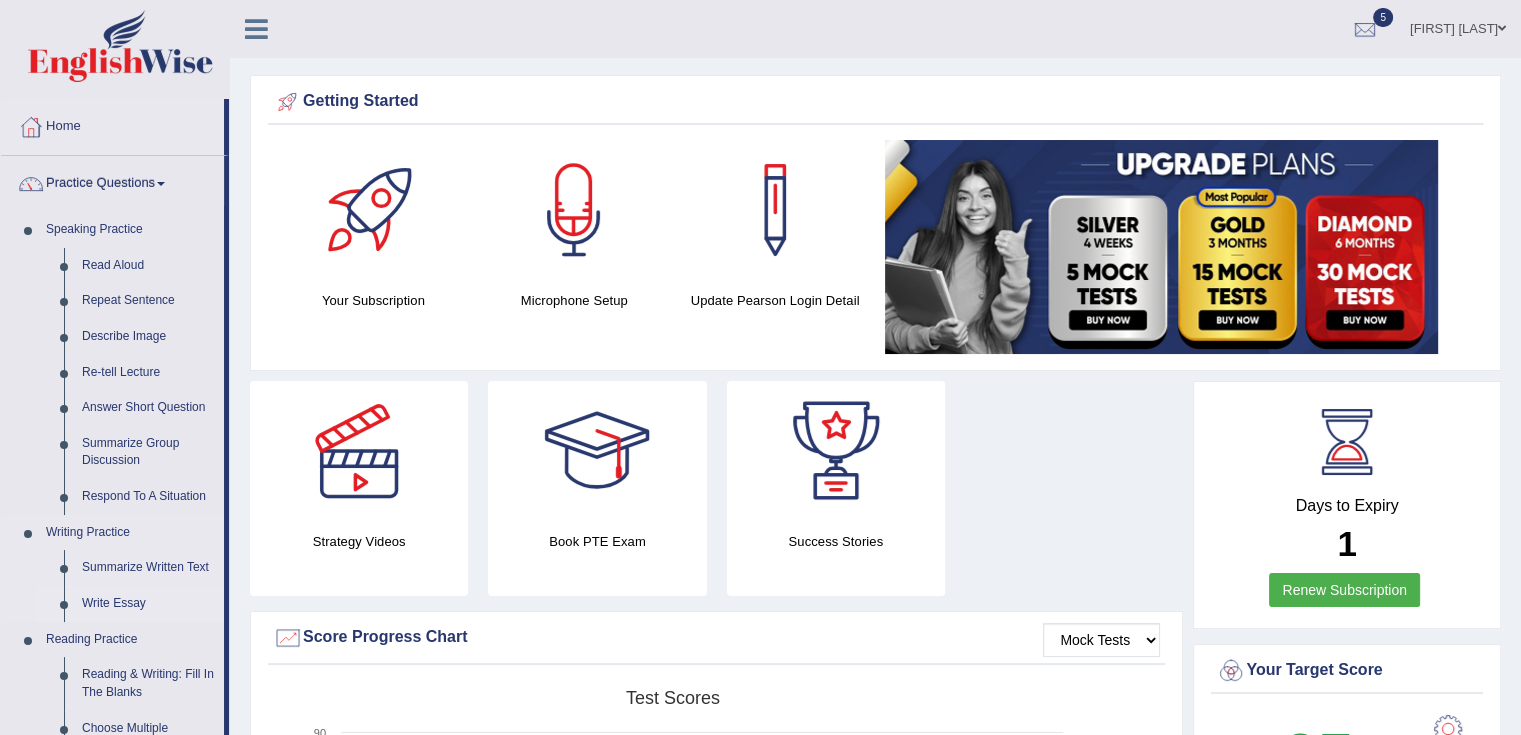 click on "Write Essay" at bounding box center (148, 604) 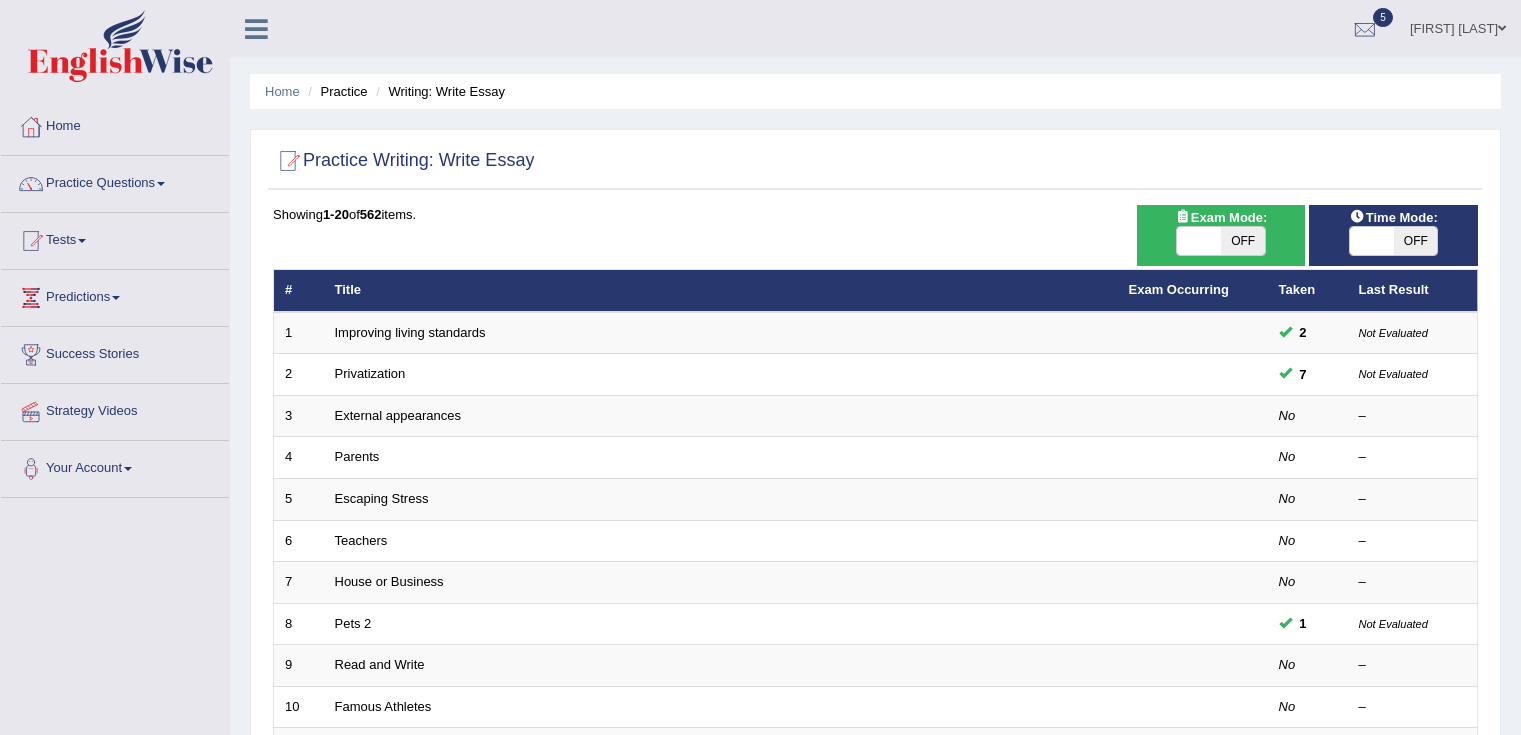 scroll, scrollTop: 0, scrollLeft: 0, axis: both 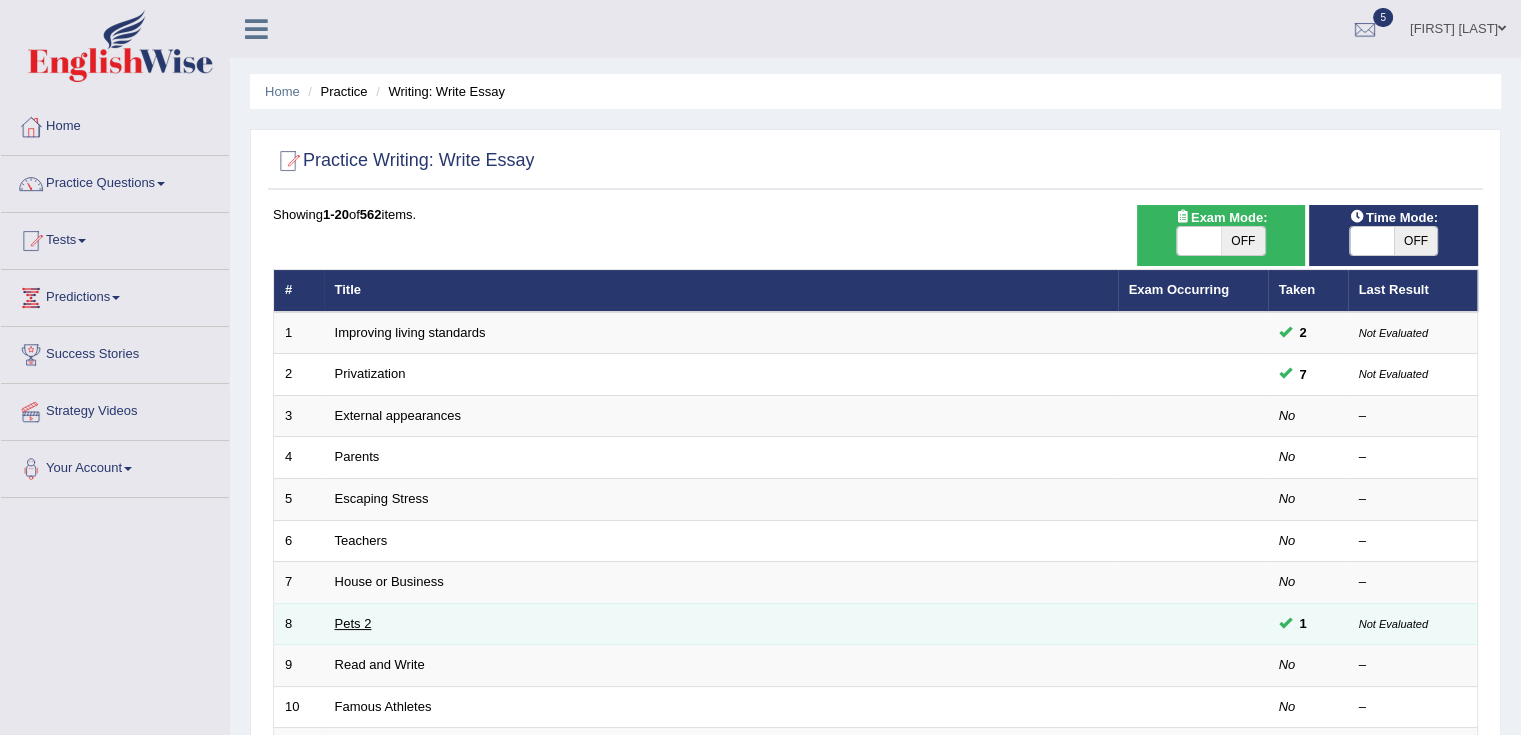 click on "Pets 2" at bounding box center (353, 623) 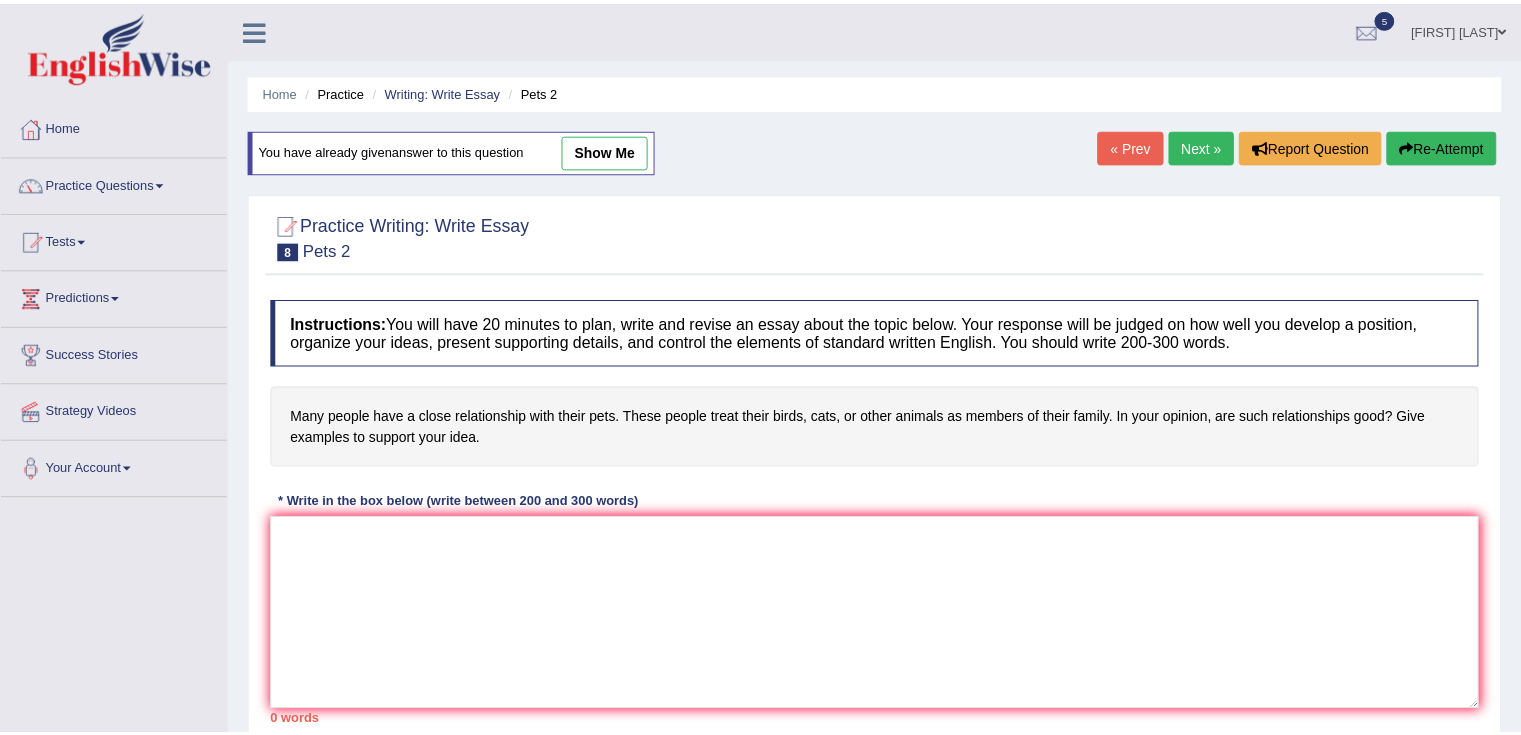 scroll, scrollTop: 0, scrollLeft: 0, axis: both 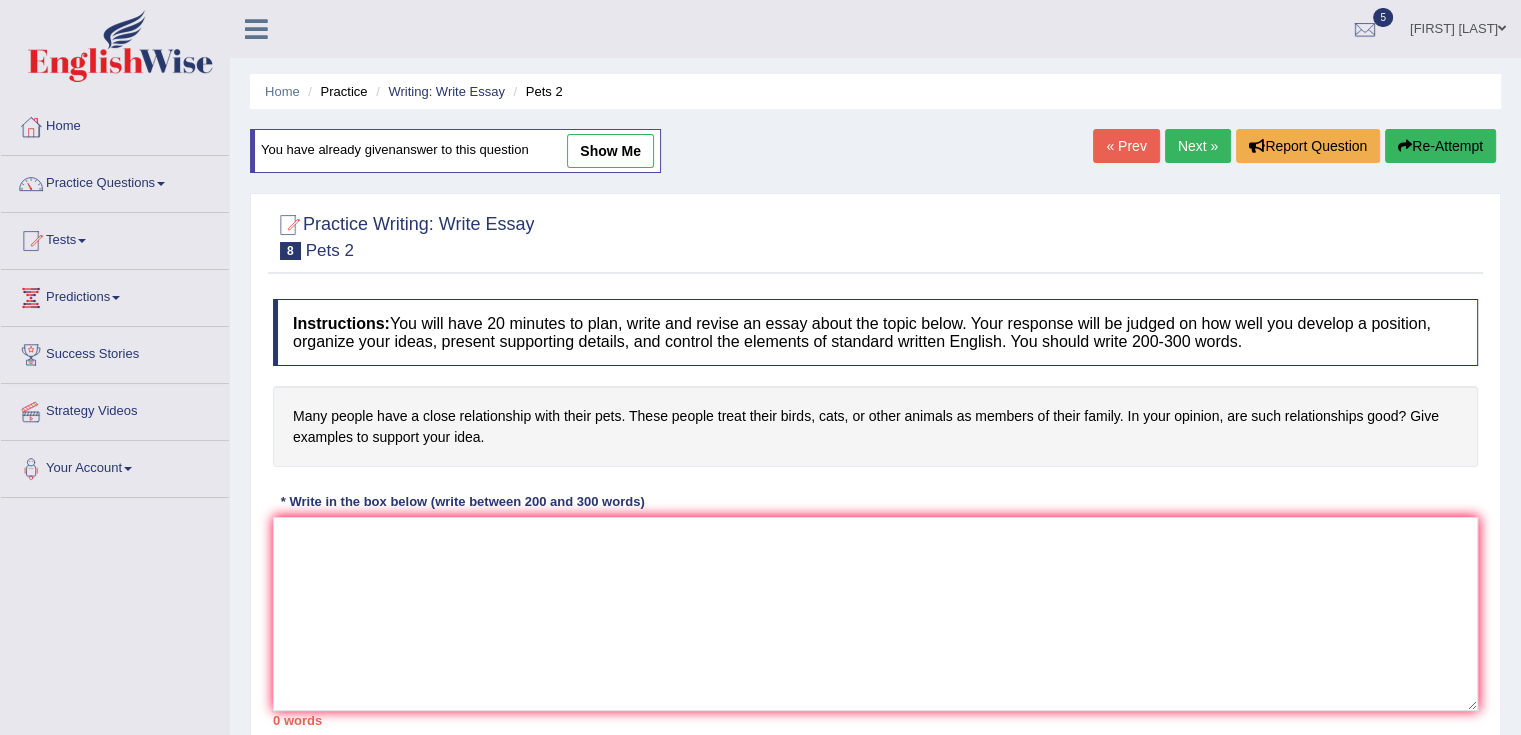 click on "show me" at bounding box center [610, 151] 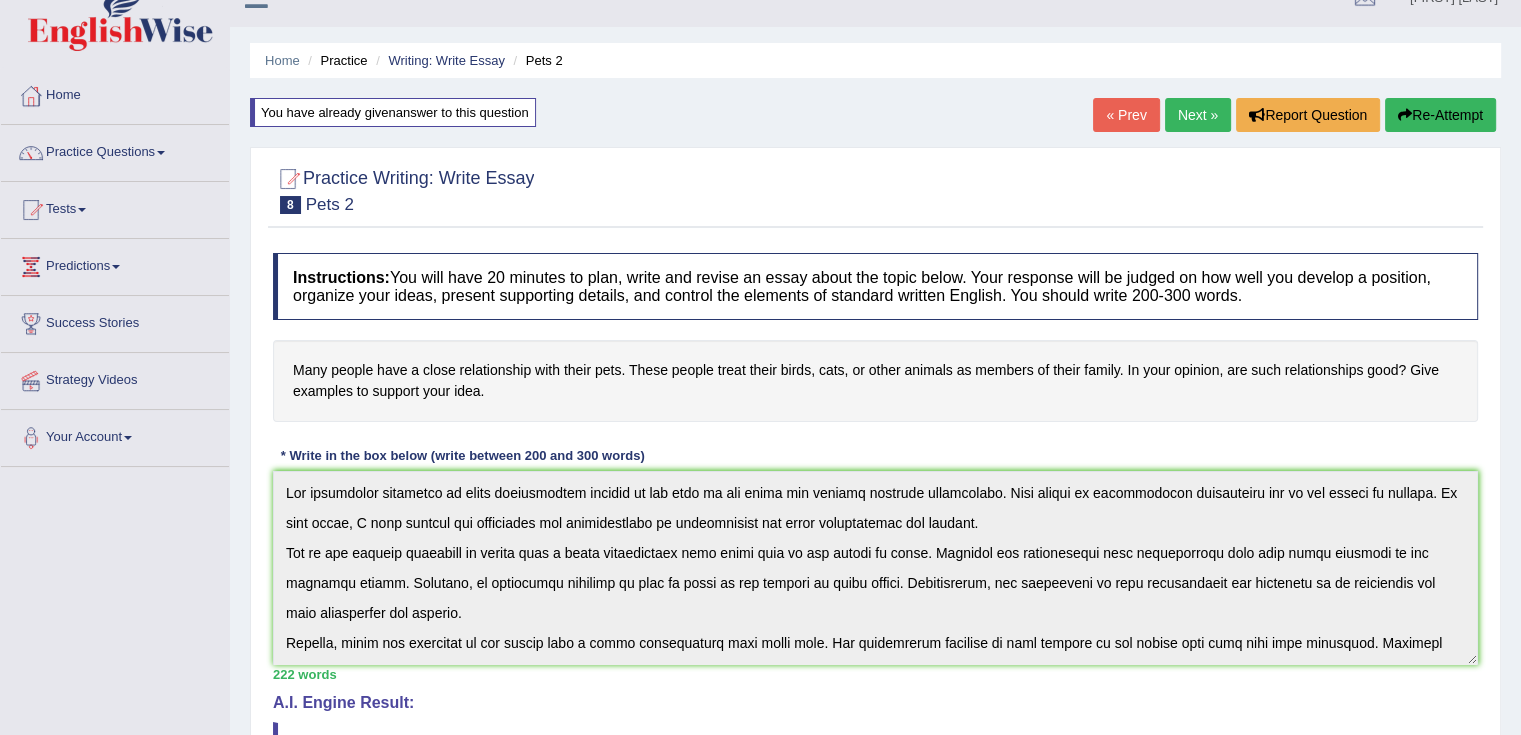 scroll, scrollTop: 200, scrollLeft: 0, axis: vertical 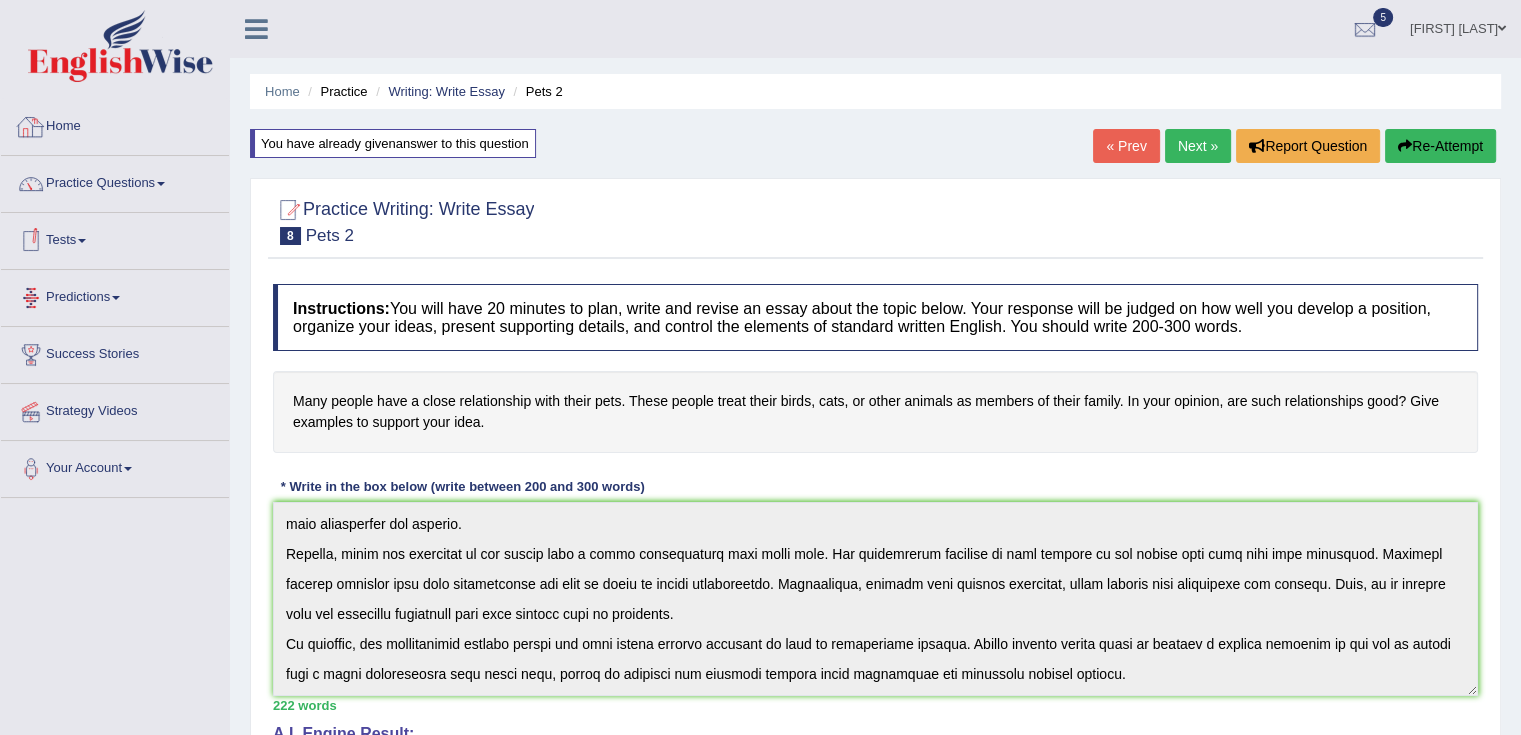 click on "Home" at bounding box center [115, 124] 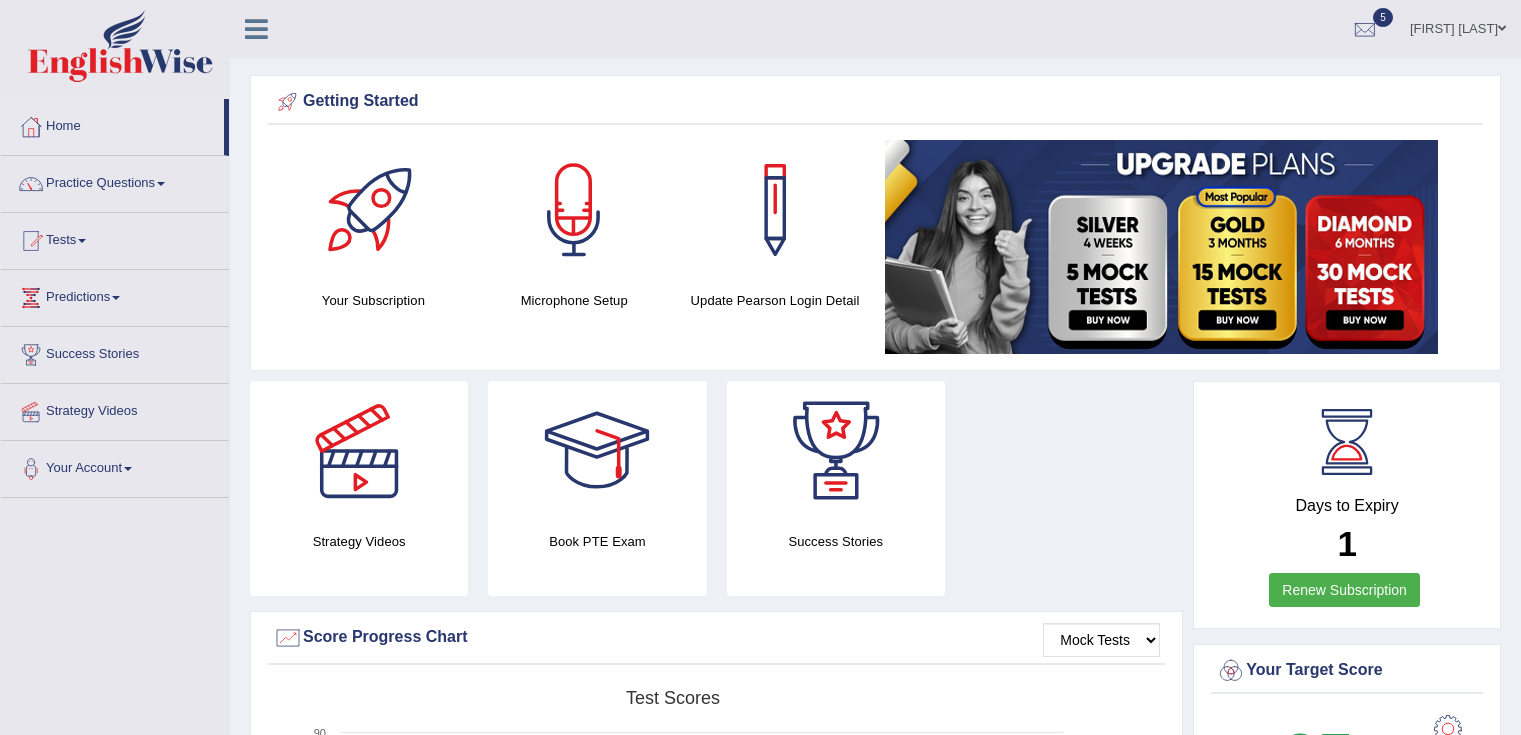 scroll, scrollTop: 0, scrollLeft: 0, axis: both 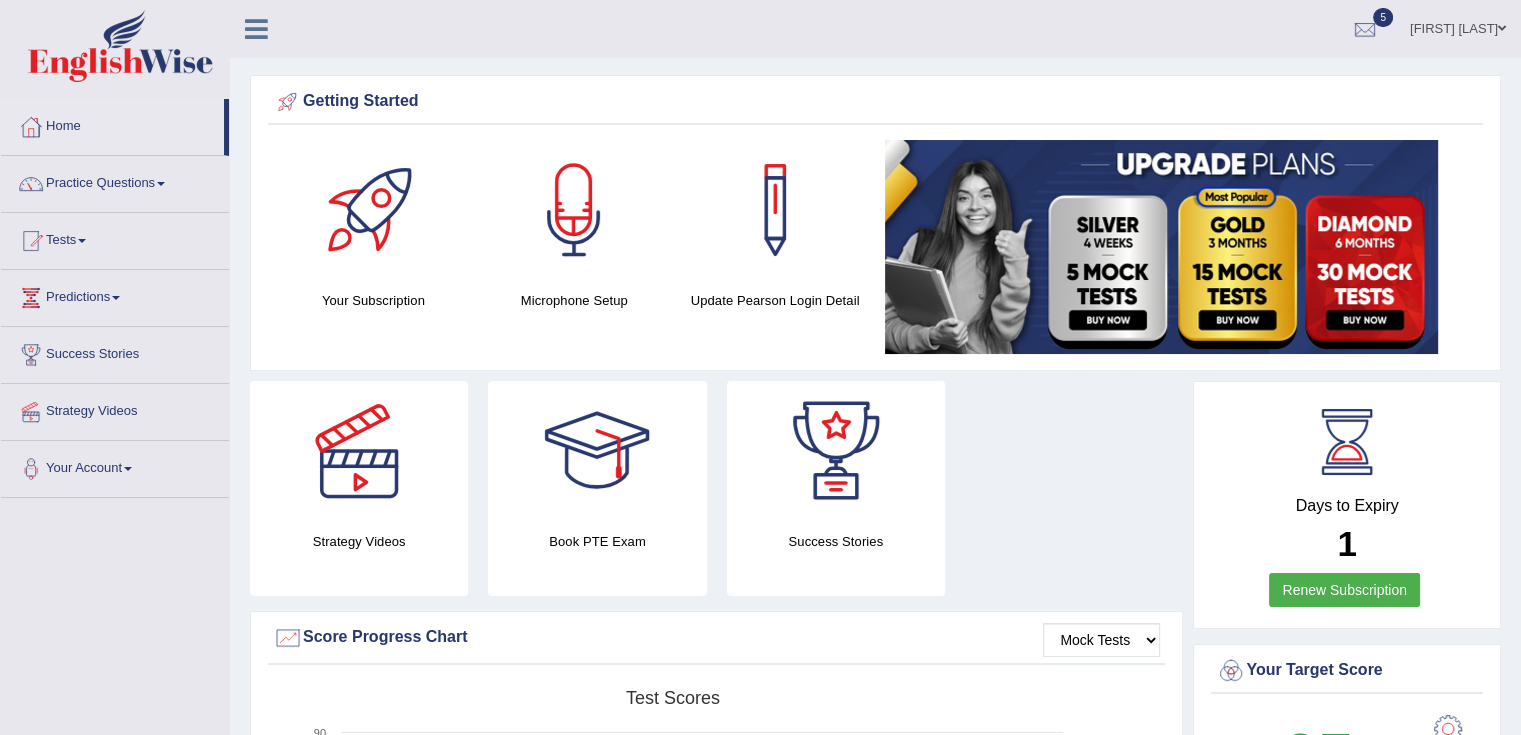 click on "Beatriz Gomes" at bounding box center [1458, 26] 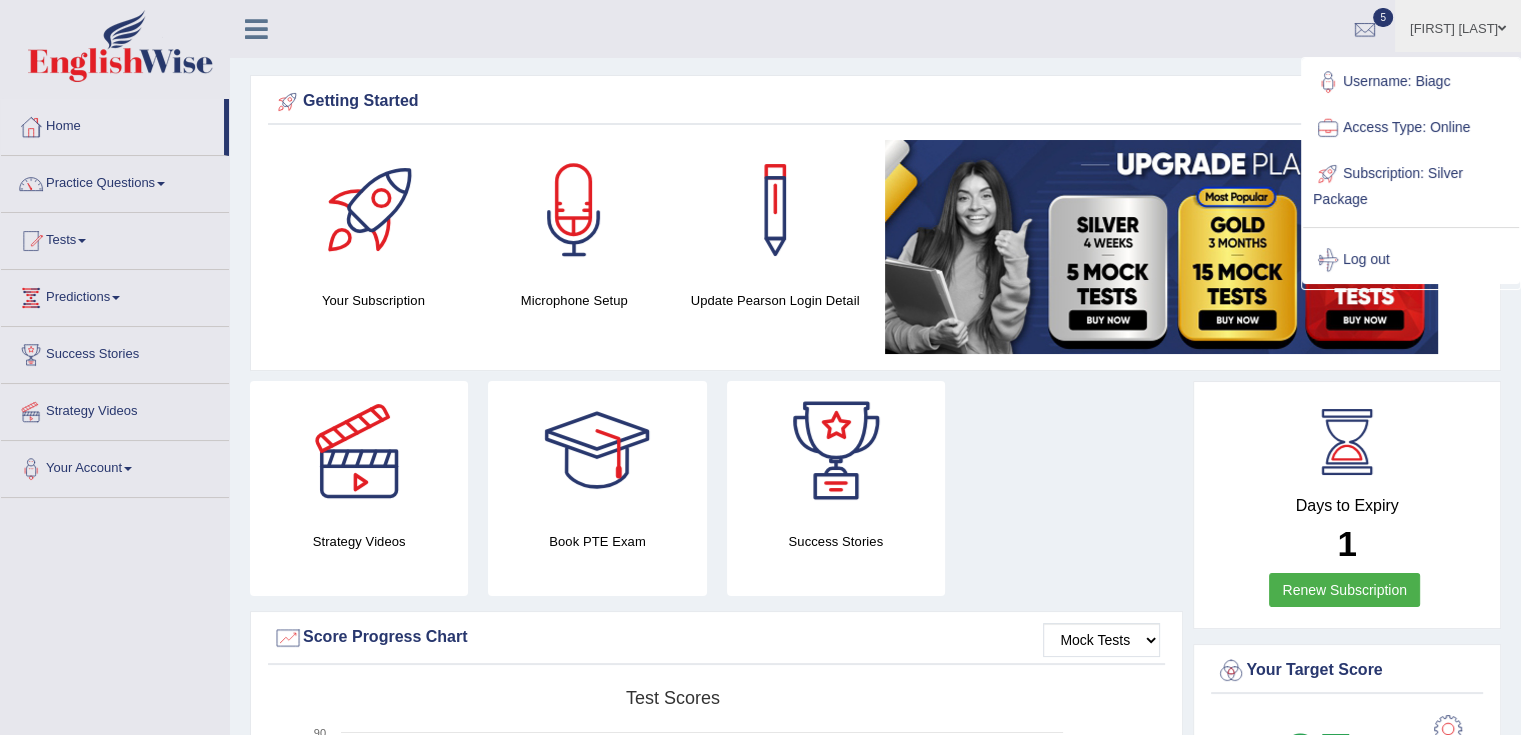 click on "Log out" at bounding box center [1411, 260] 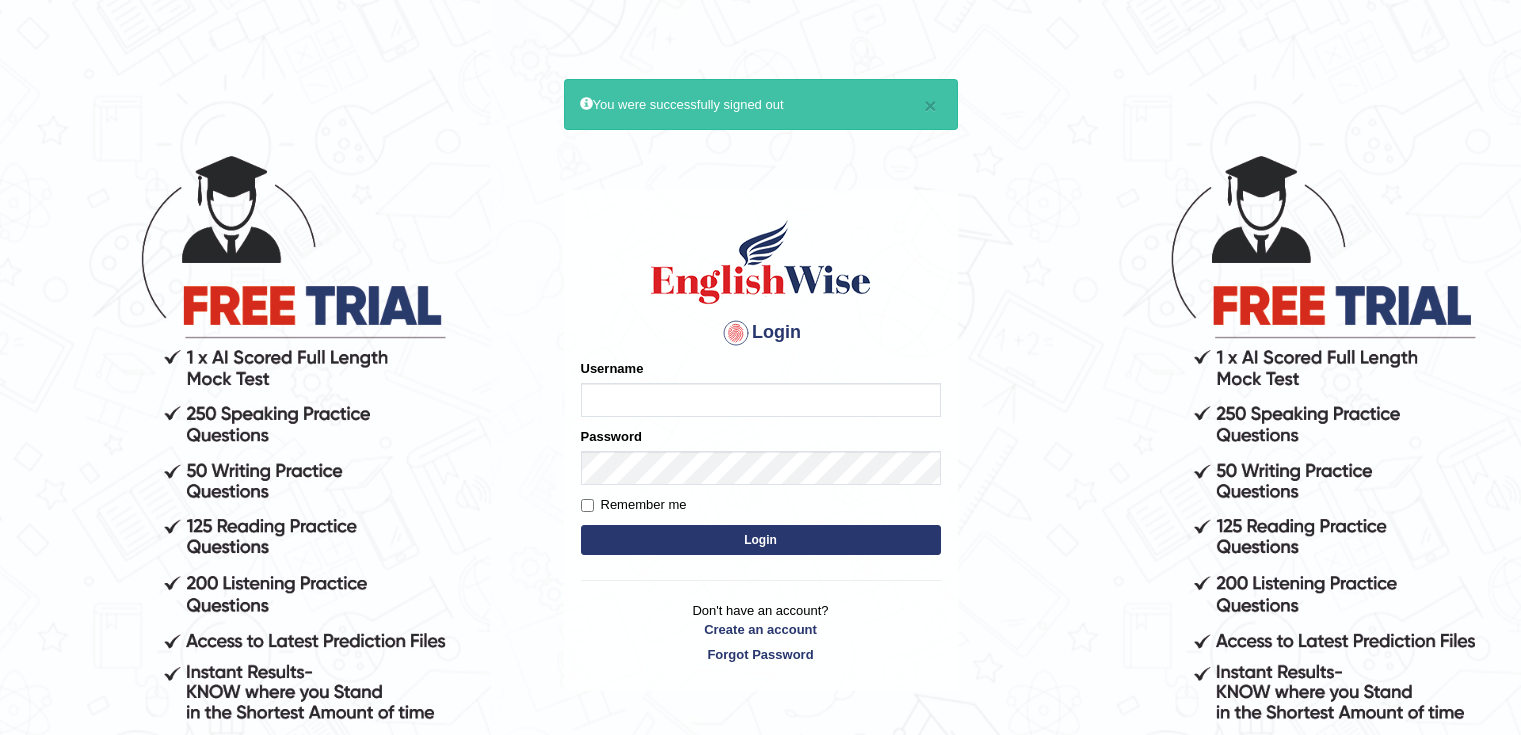 scroll, scrollTop: 0, scrollLeft: 0, axis: both 